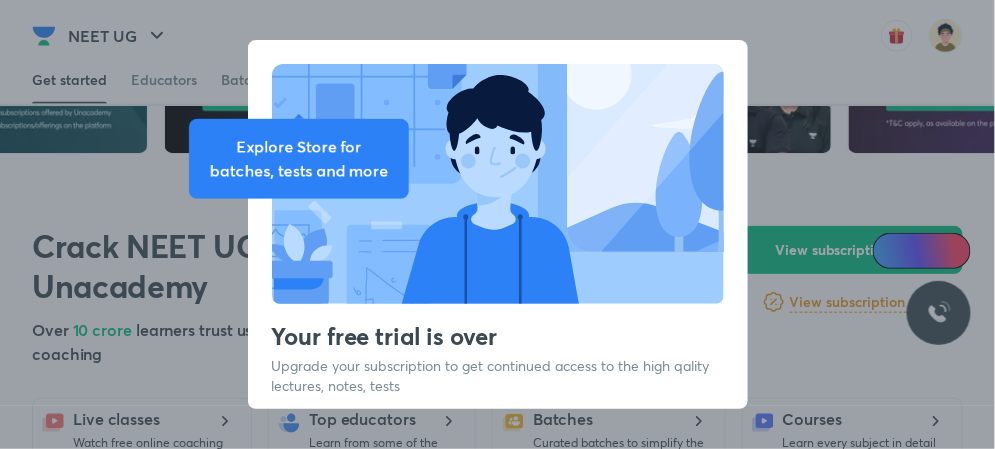 scroll, scrollTop: 0, scrollLeft: 0, axis: both 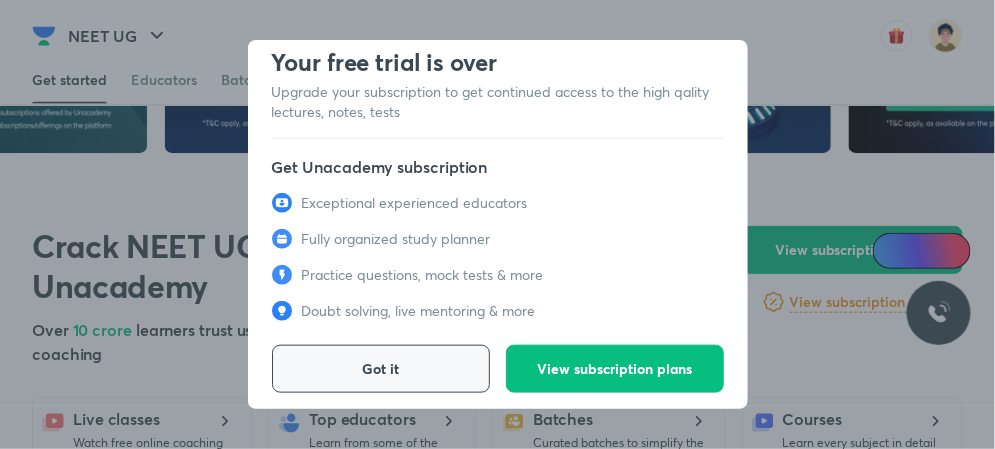 click on "Got it" at bounding box center (381, 369) 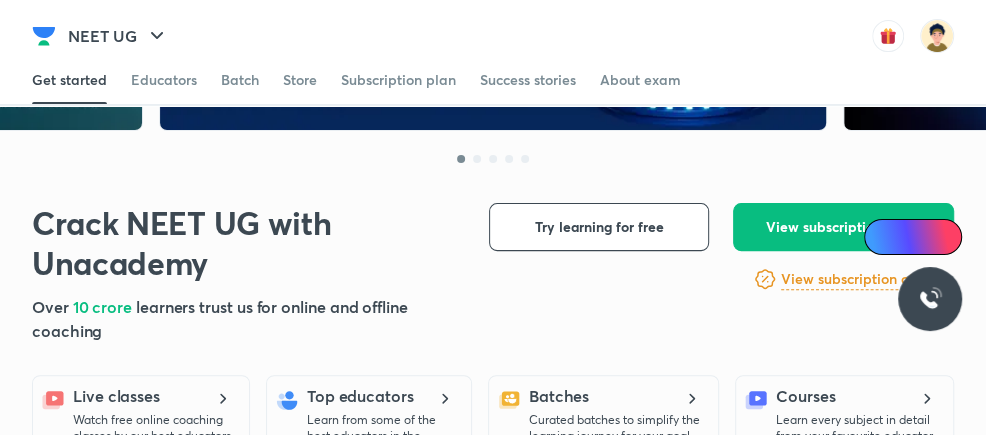 scroll, scrollTop: 254, scrollLeft: 0, axis: vertical 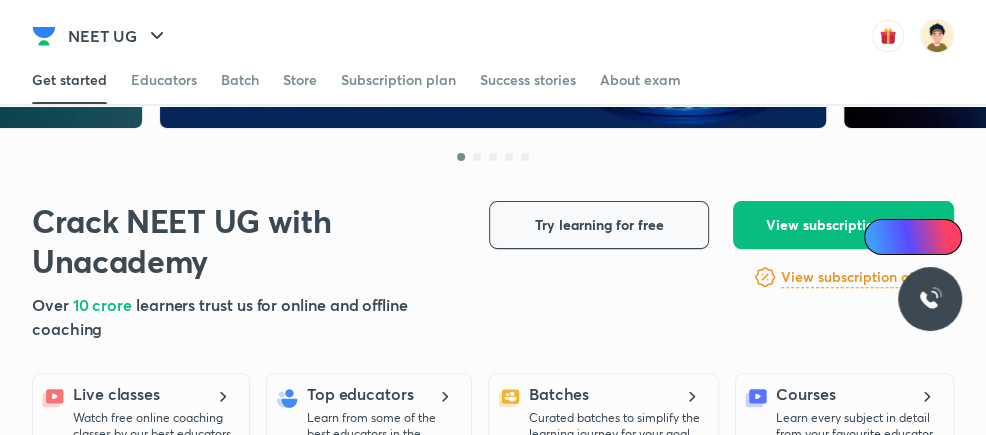 click on "Try learning for free" at bounding box center [599, 225] 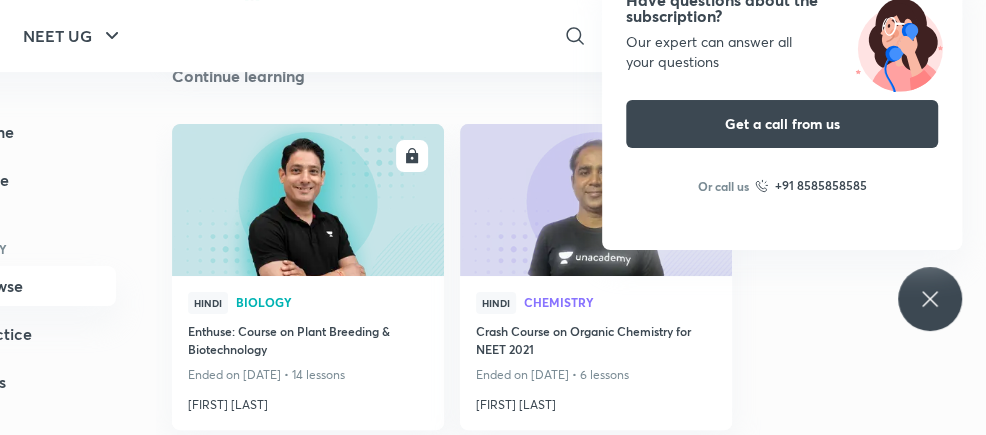 scroll, scrollTop: 163, scrollLeft: 79, axis: both 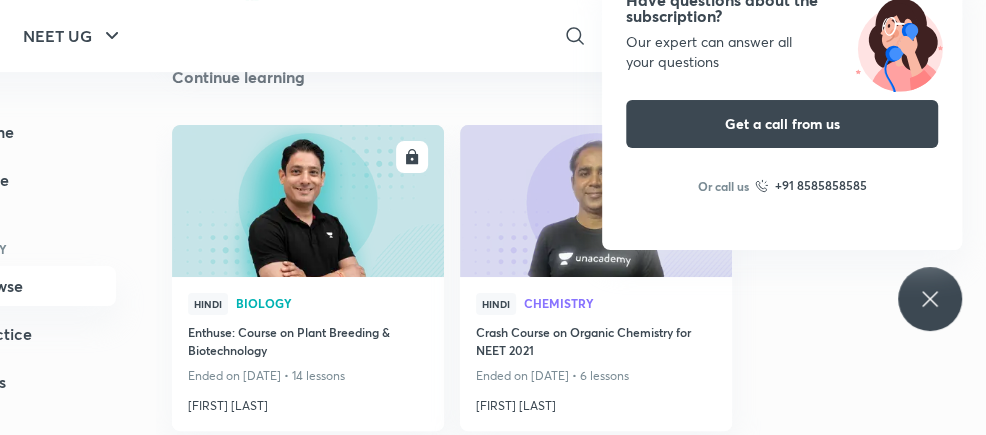 click 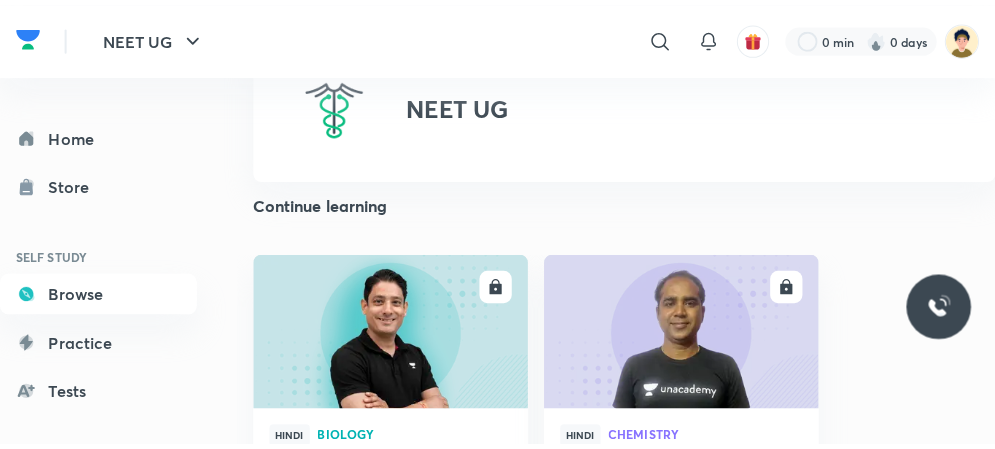 scroll, scrollTop: 0, scrollLeft: 0, axis: both 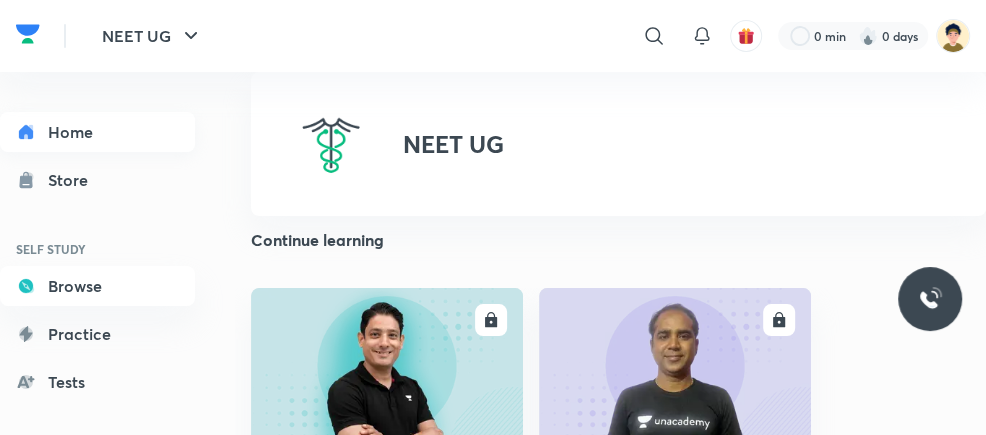 click on "Home" at bounding box center [97, 132] 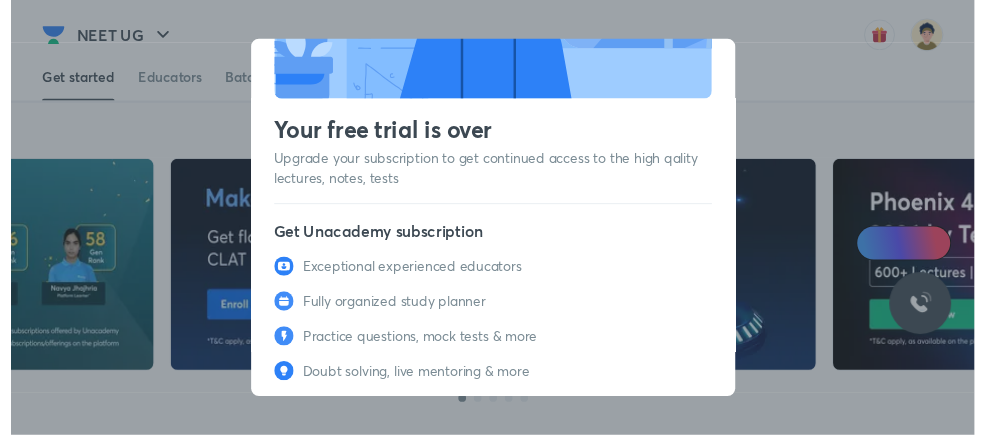 scroll, scrollTop: 274, scrollLeft: 0, axis: vertical 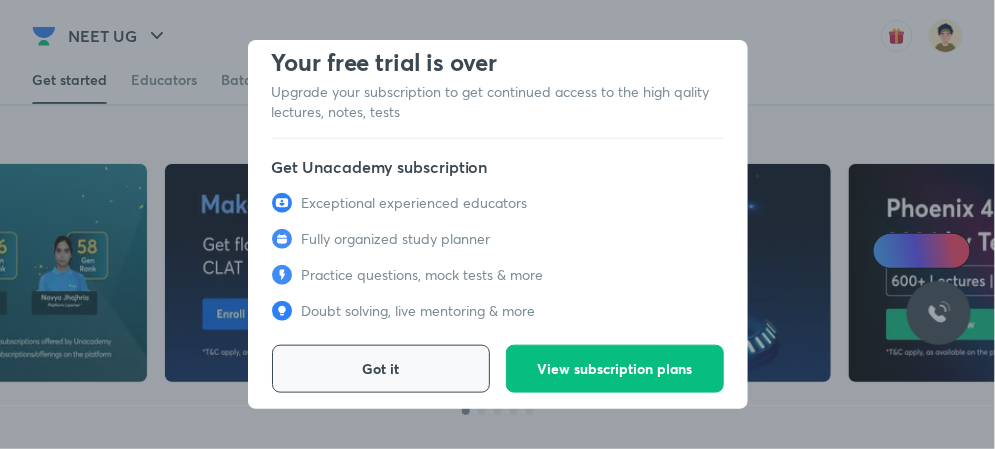 click on "Got it" at bounding box center [380, 369] 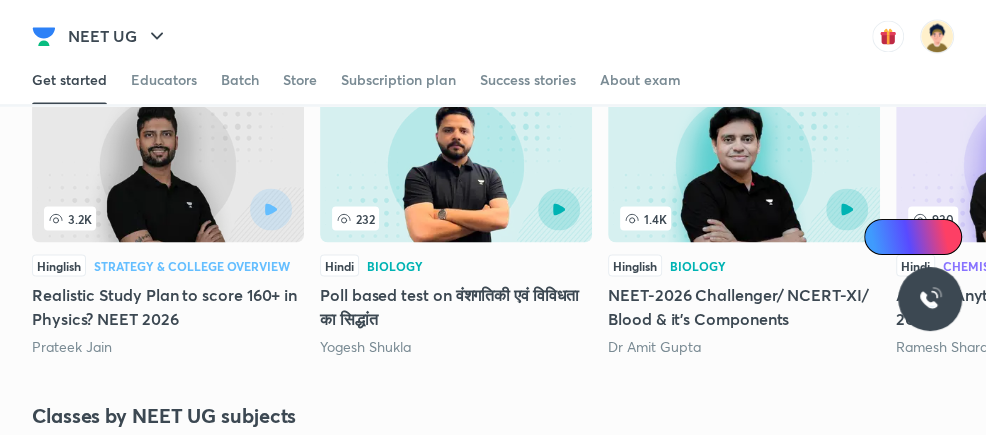 scroll, scrollTop: 1823, scrollLeft: 0, axis: vertical 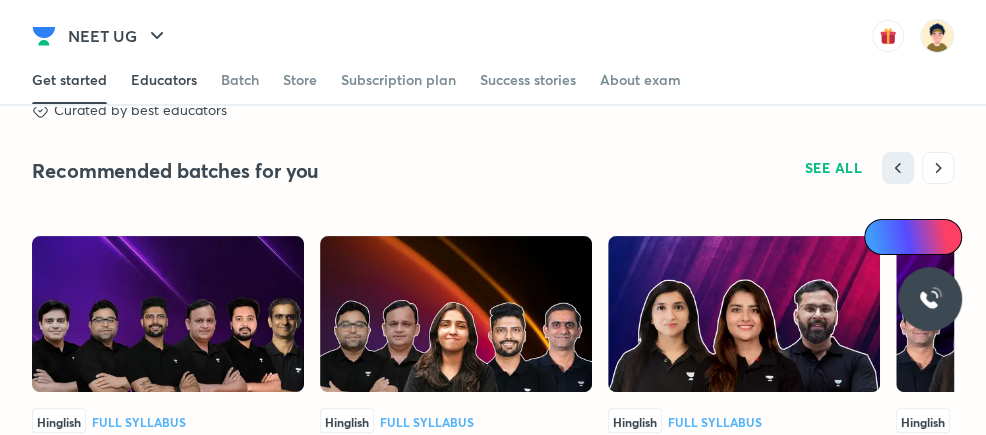 click on "Educators" at bounding box center (164, 80) 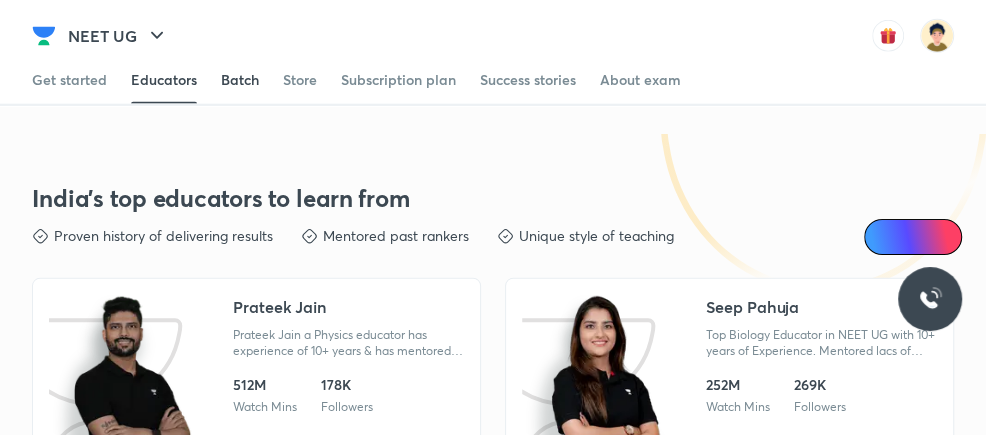 click on "Batch" at bounding box center (240, 80) 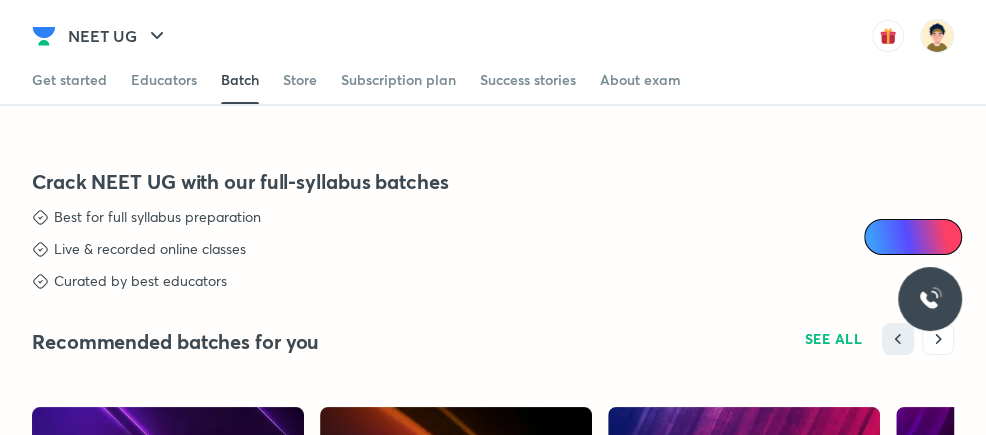 scroll, scrollTop: 4126, scrollLeft: 0, axis: vertical 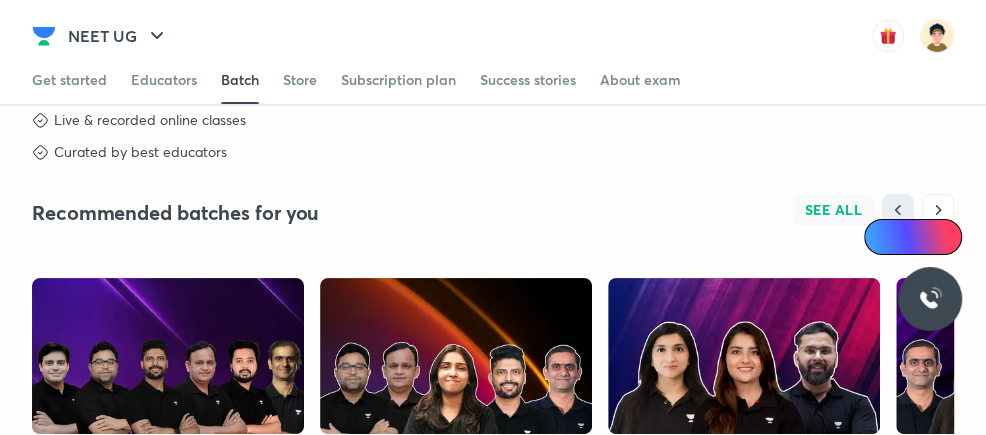 click on "SEE ALL" at bounding box center (834, 210) 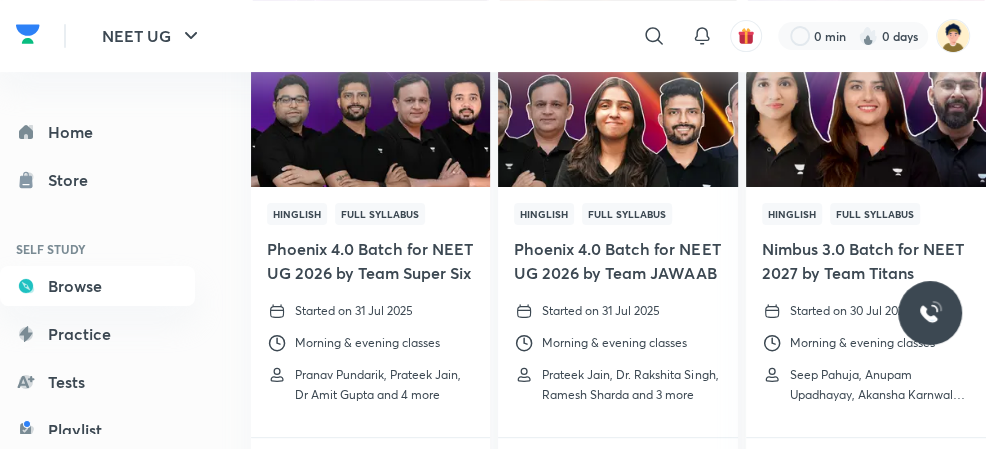 scroll, scrollTop: 240, scrollLeft: 0, axis: vertical 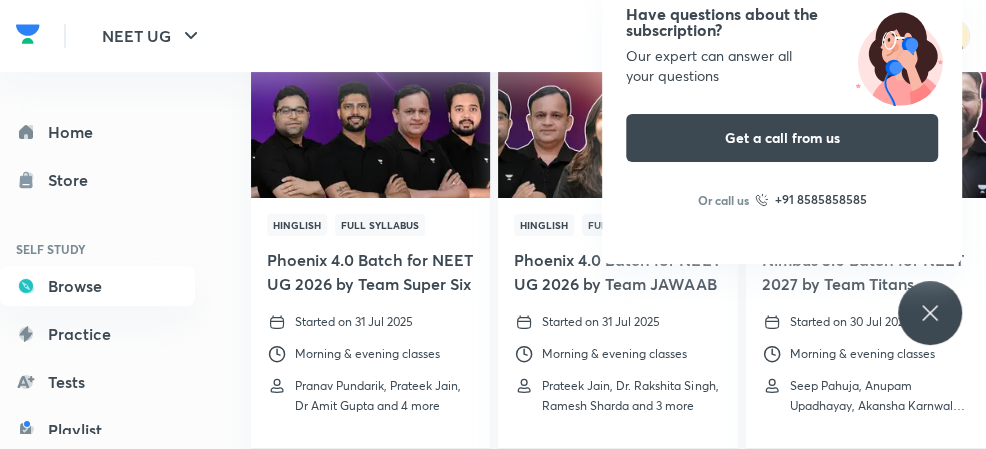 click 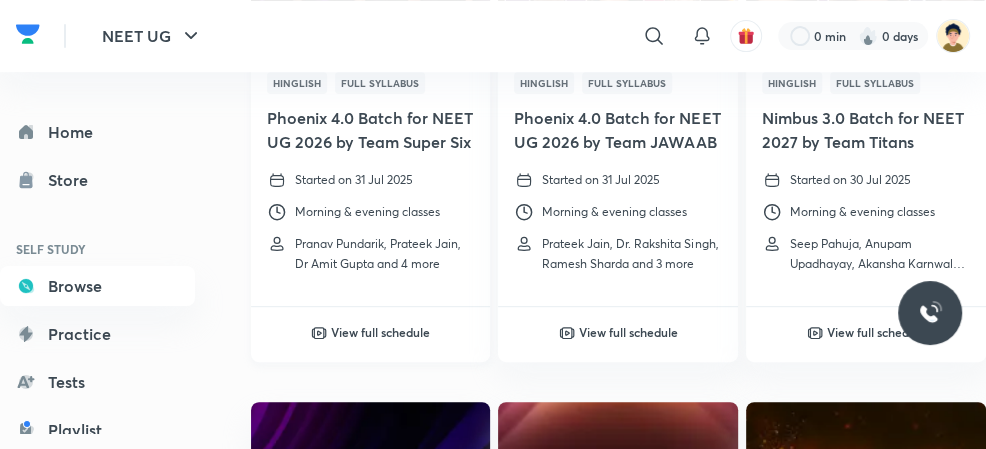 scroll, scrollTop: 384, scrollLeft: 0, axis: vertical 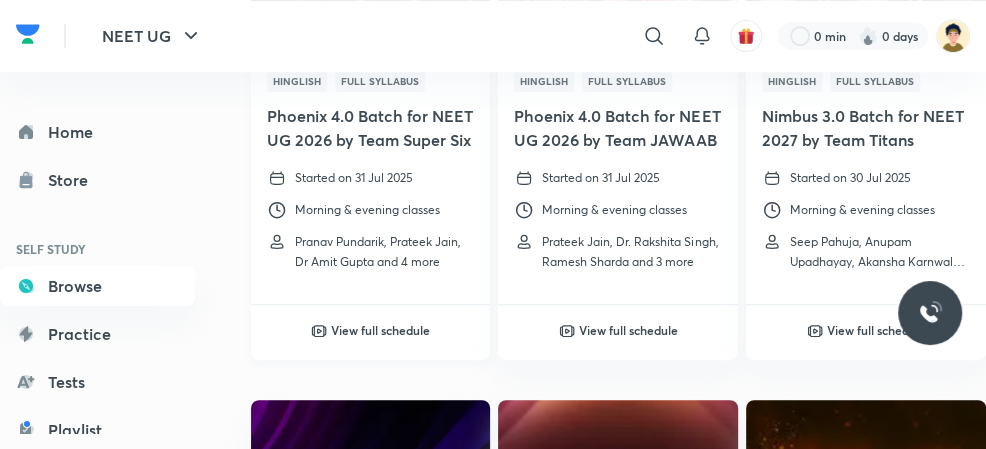click on "View full schedule" at bounding box center [380, 330] 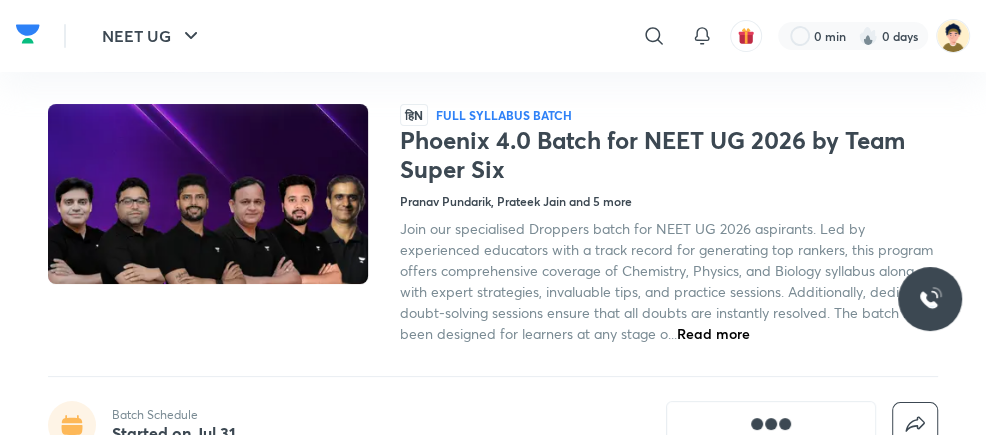 scroll, scrollTop: 115, scrollLeft: 0, axis: vertical 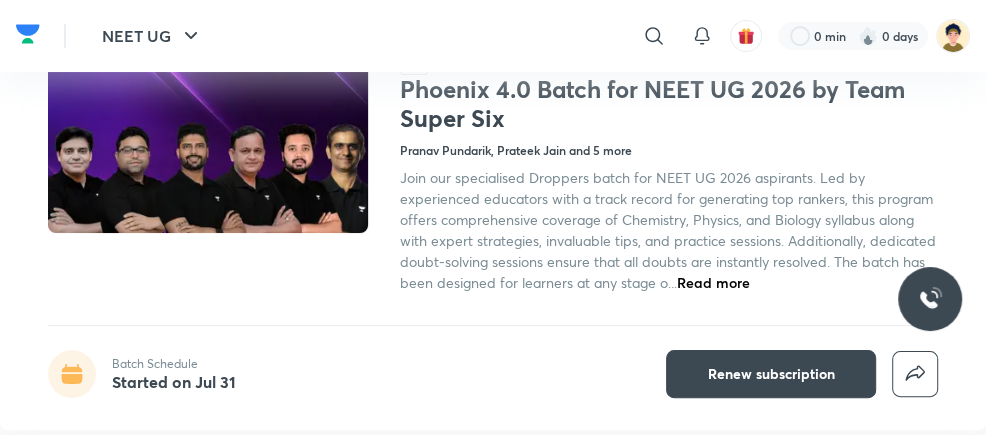click on "Read more" at bounding box center [713, 282] 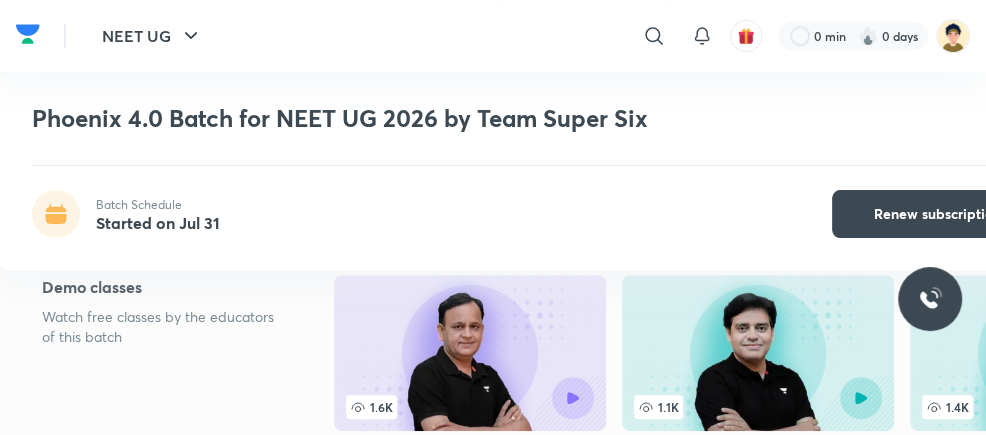 scroll, scrollTop: 393, scrollLeft: 0, axis: vertical 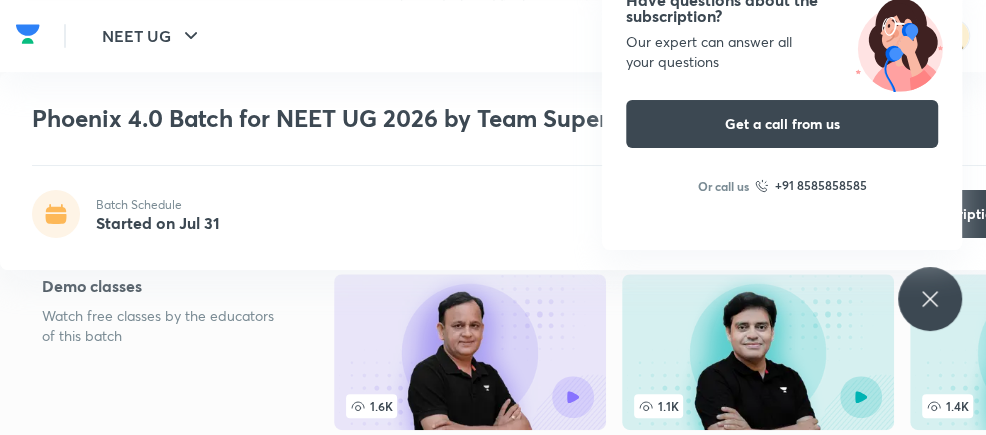 click 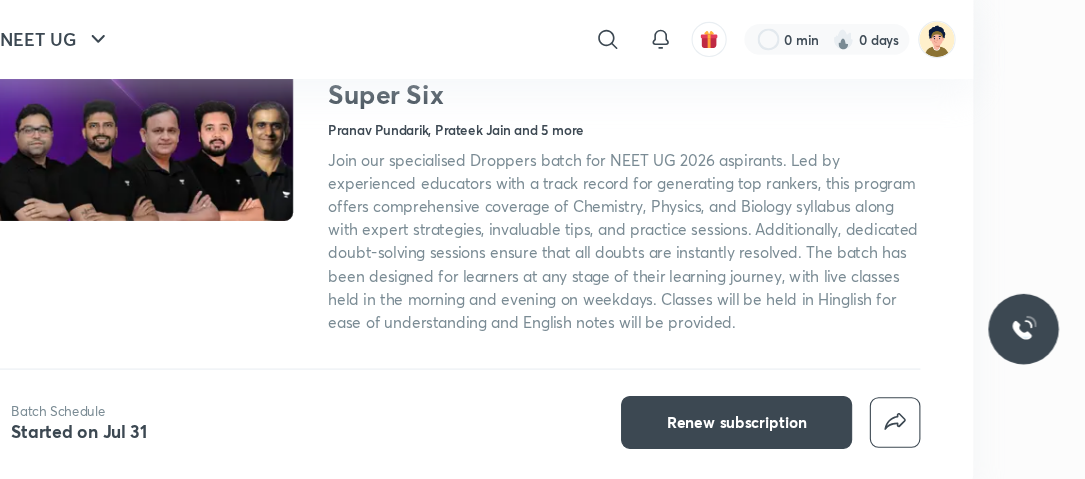 scroll, scrollTop: 147, scrollLeft: 50, axis: both 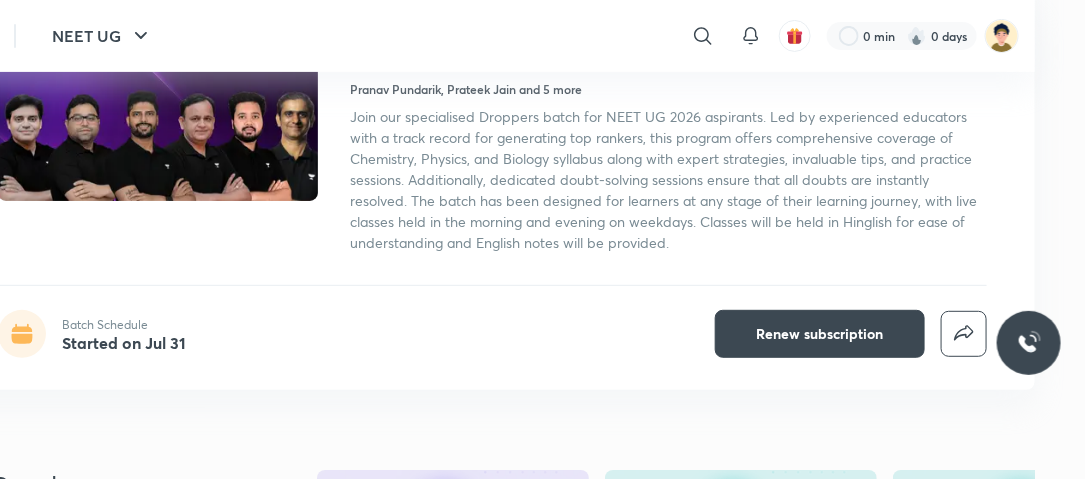 drag, startPoint x: 854, startPoint y: 7, endPoint x: 663, endPoint y: 237, distance: 298.96655 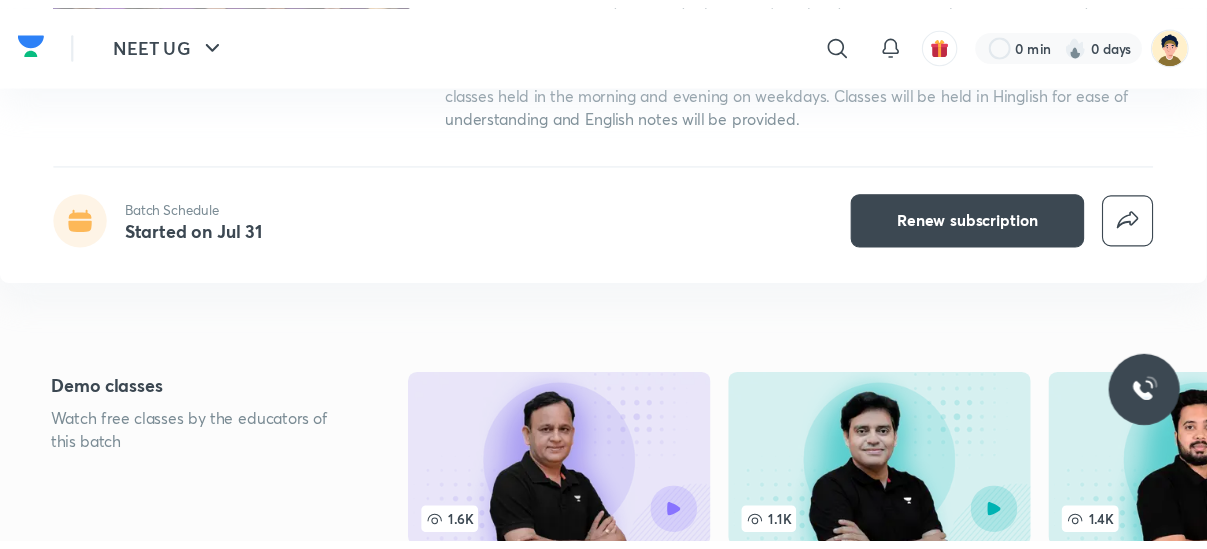 scroll, scrollTop: 289, scrollLeft: 0, axis: vertical 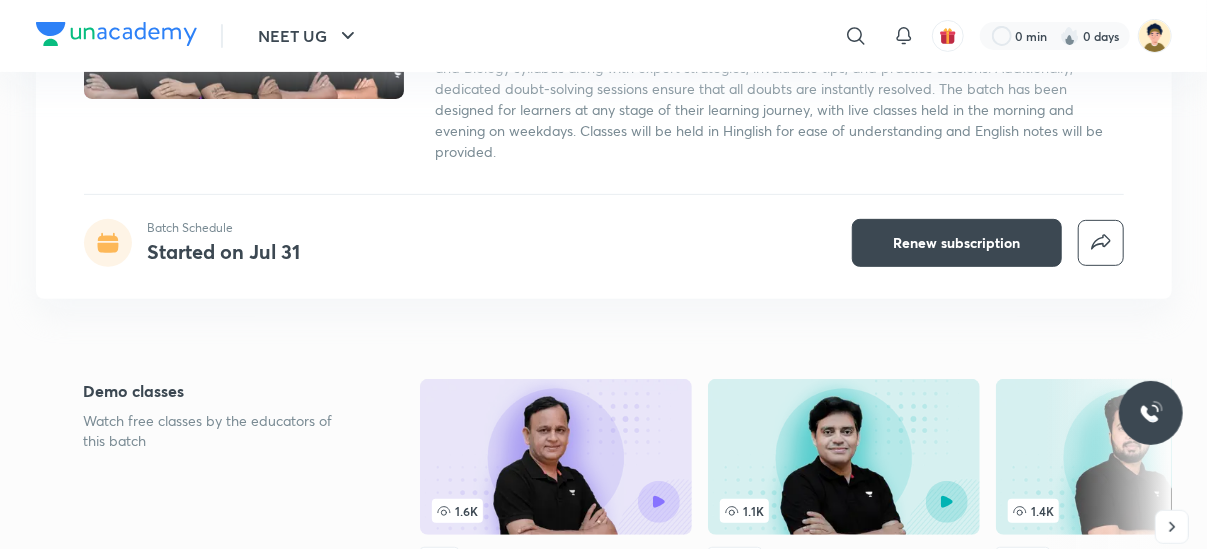 drag, startPoint x: 1065, startPoint y: 3, endPoint x: 658, endPoint y: 294, distance: 500.3299 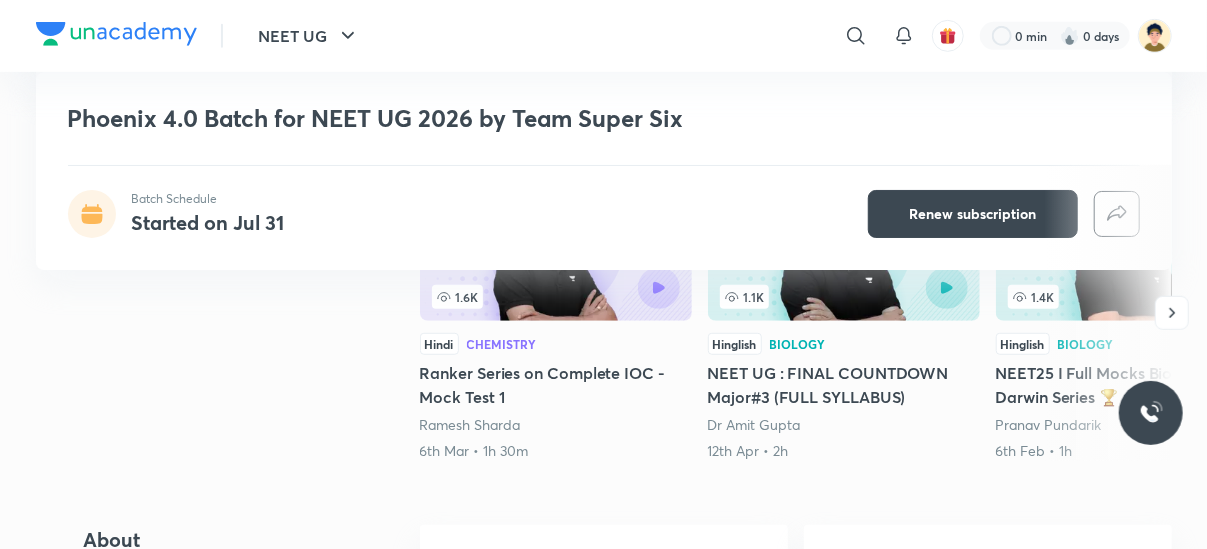 scroll, scrollTop: 502, scrollLeft: 0, axis: vertical 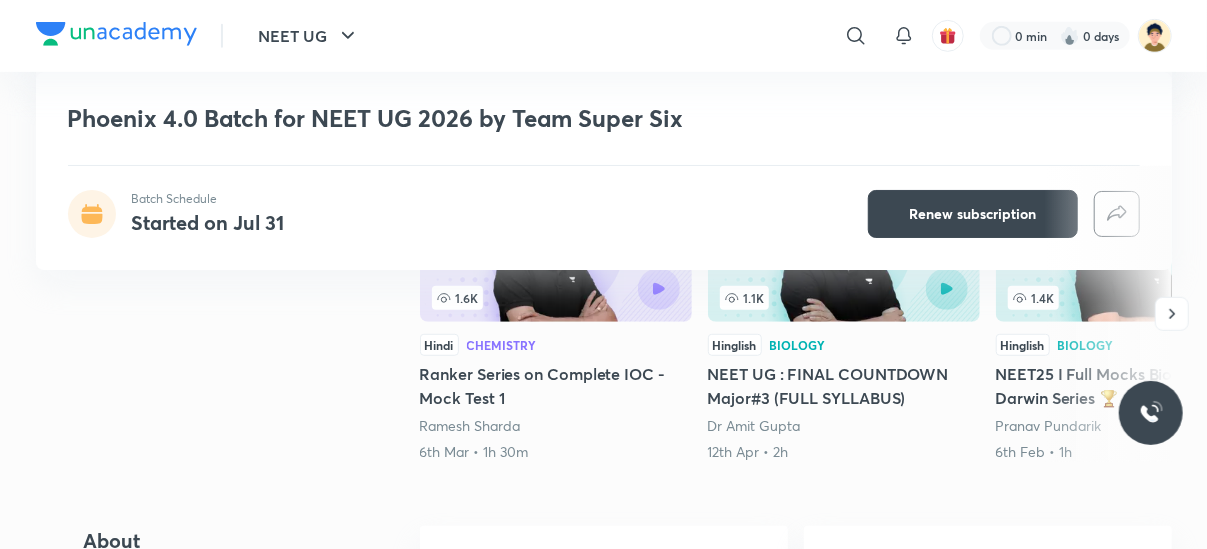 click on "Demo classes   Watch free classes by the educators of this batch" at bounding box center (220, 318) 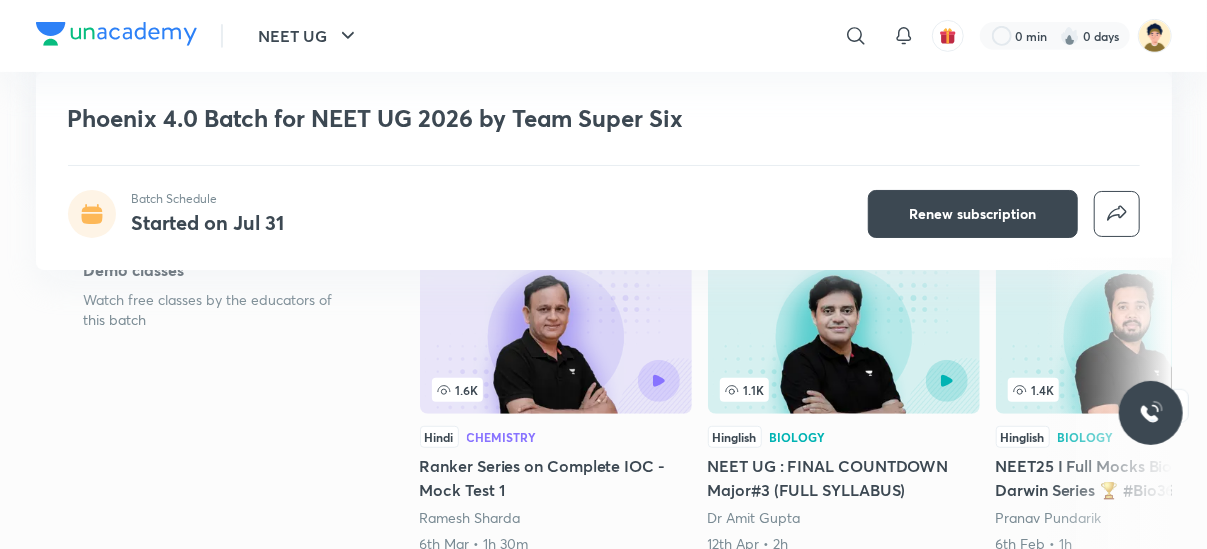 scroll, scrollTop: 412, scrollLeft: 0, axis: vertical 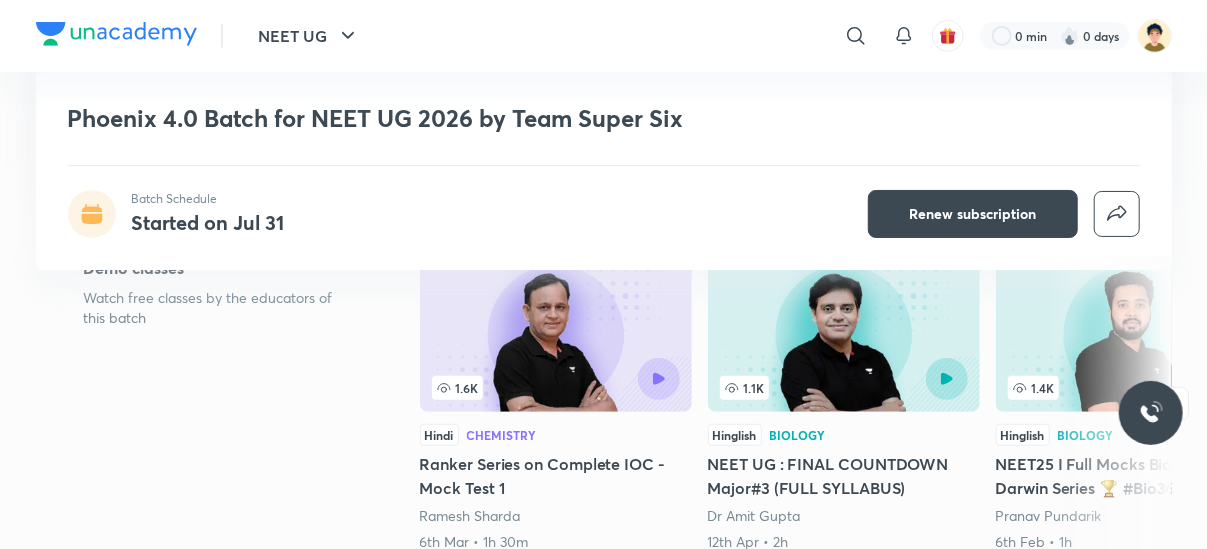 click on "Demo classes   Watch free classes by the educators of this batch" at bounding box center (220, 408) 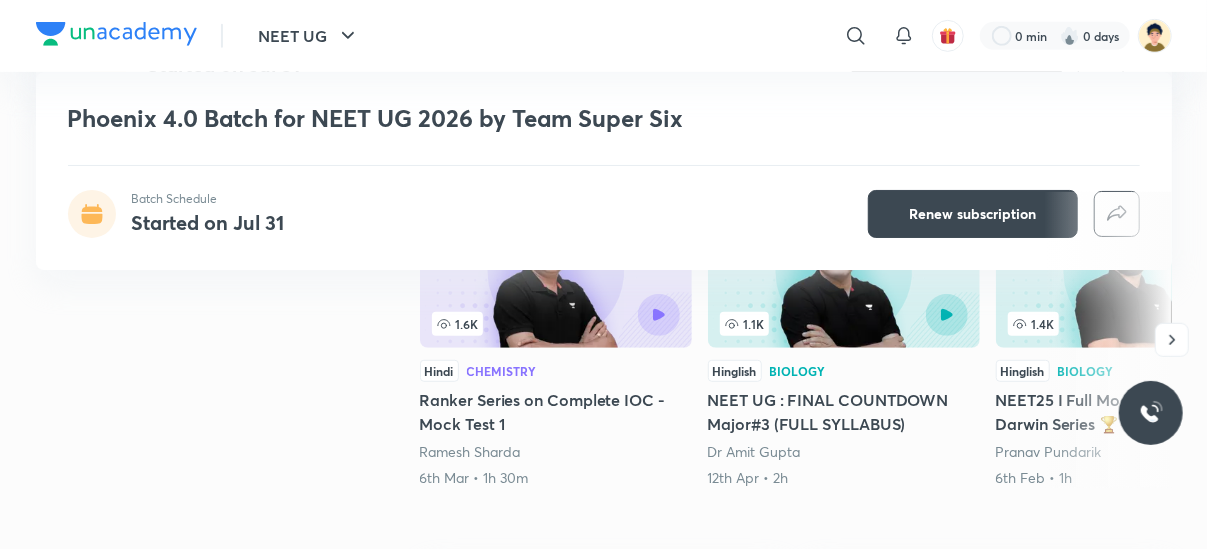 scroll, scrollTop: 477, scrollLeft: 0, axis: vertical 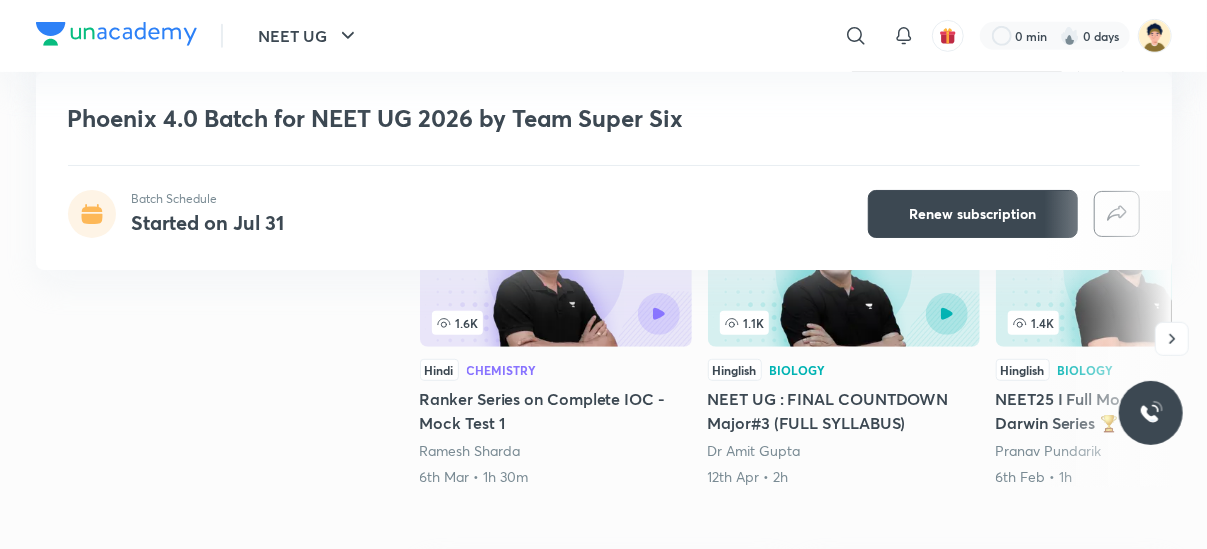 click on "Demo classes   Watch free classes by the educators of this batch" at bounding box center (220, 343) 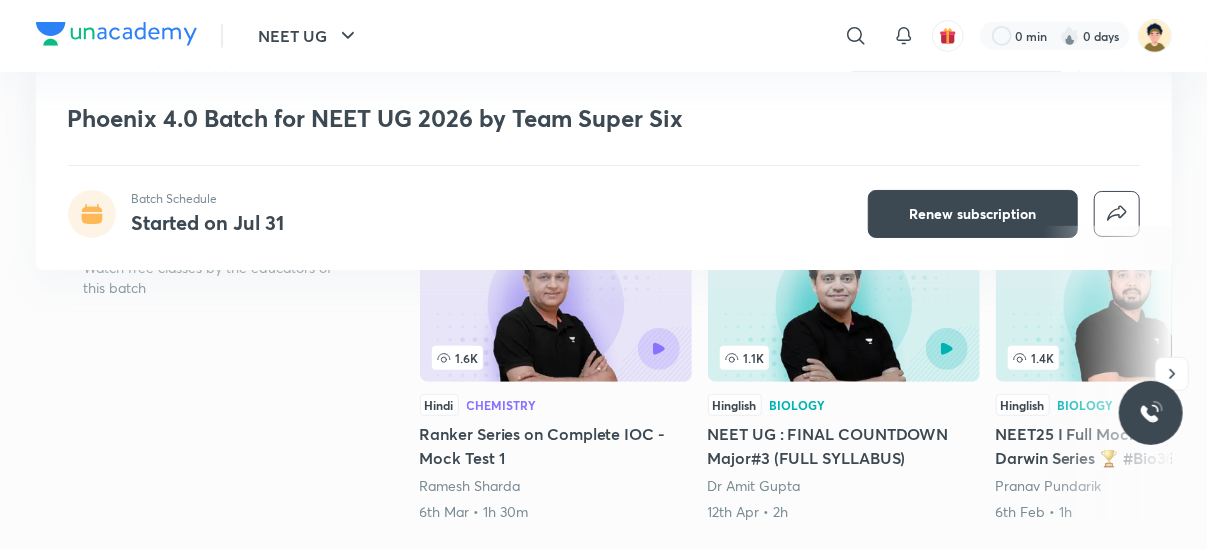 scroll, scrollTop: 443, scrollLeft: 0, axis: vertical 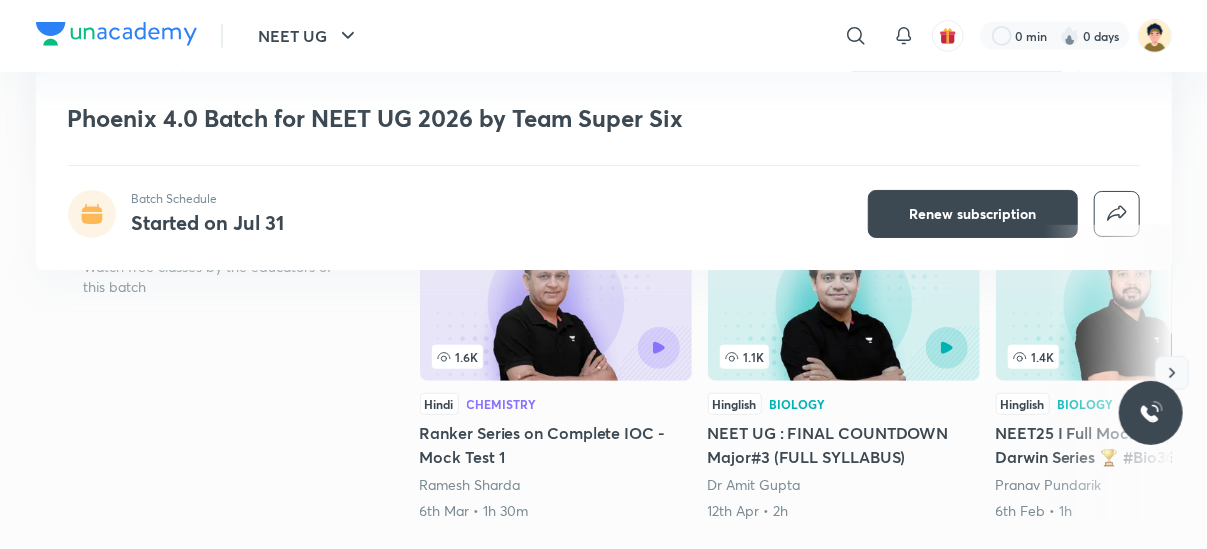 click at bounding box center (1172, 373) 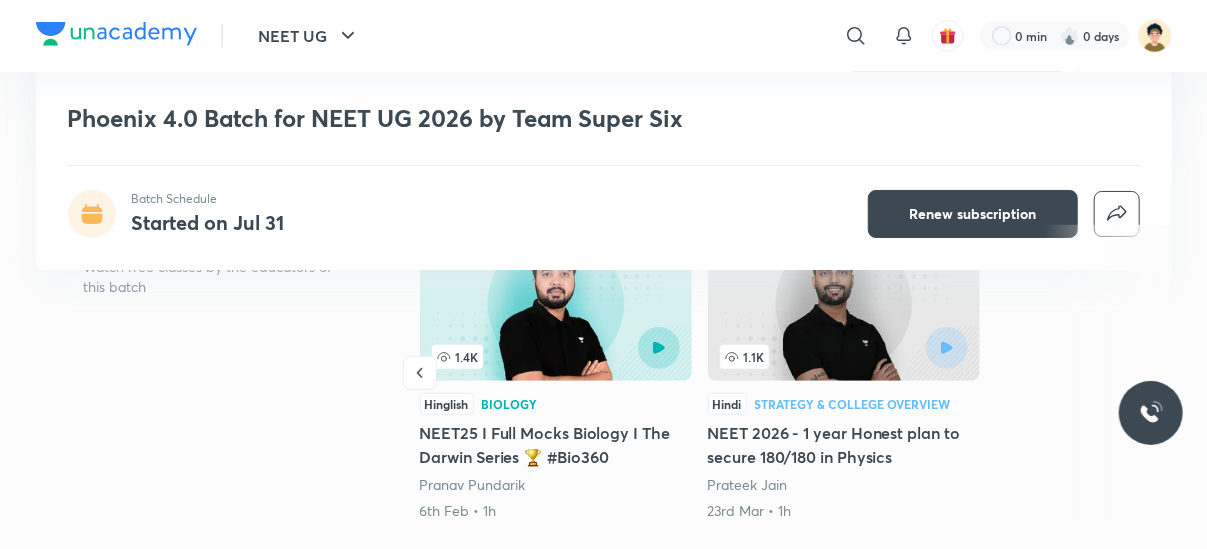 click at bounding box center [1108, 373] 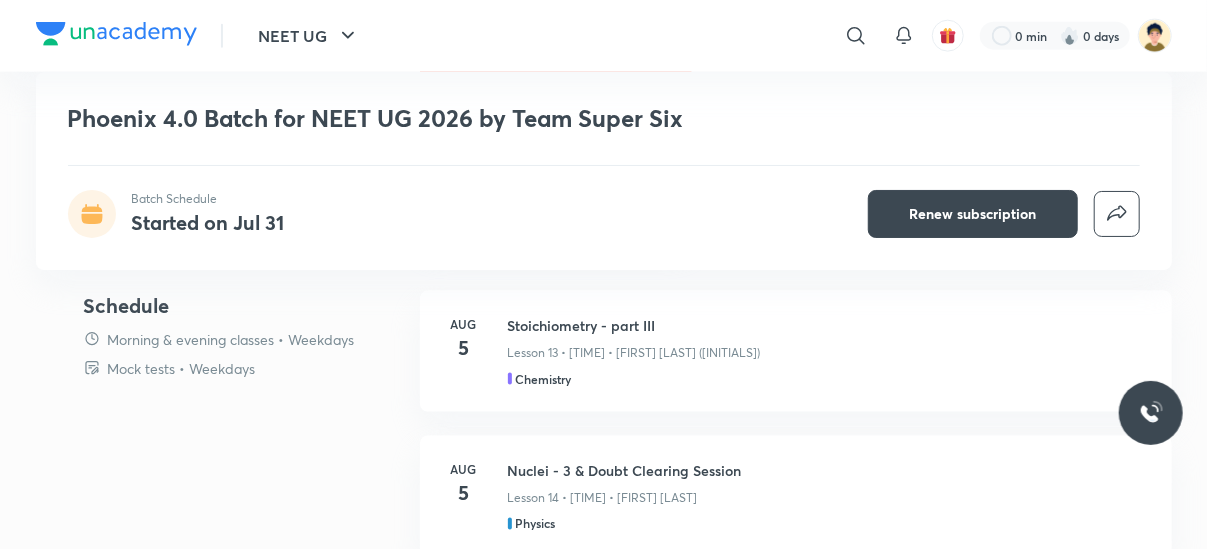 scroll, scrollTop: 1226, scrollLeft: 0, axis: vertical 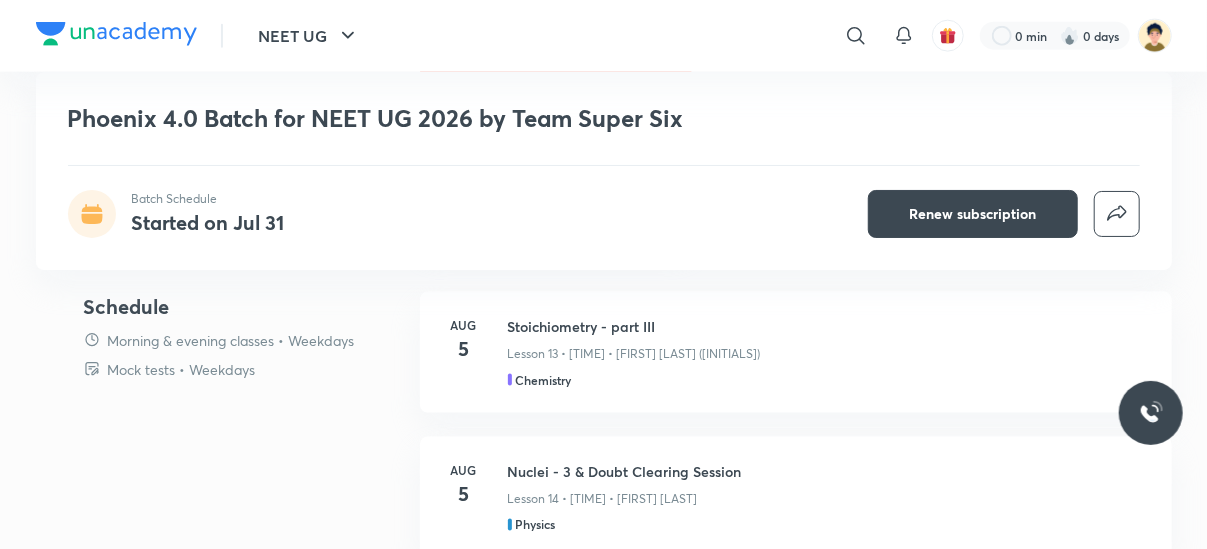 click on "Morning & evening classes • Weekdays" at bounding box center (231, 340) 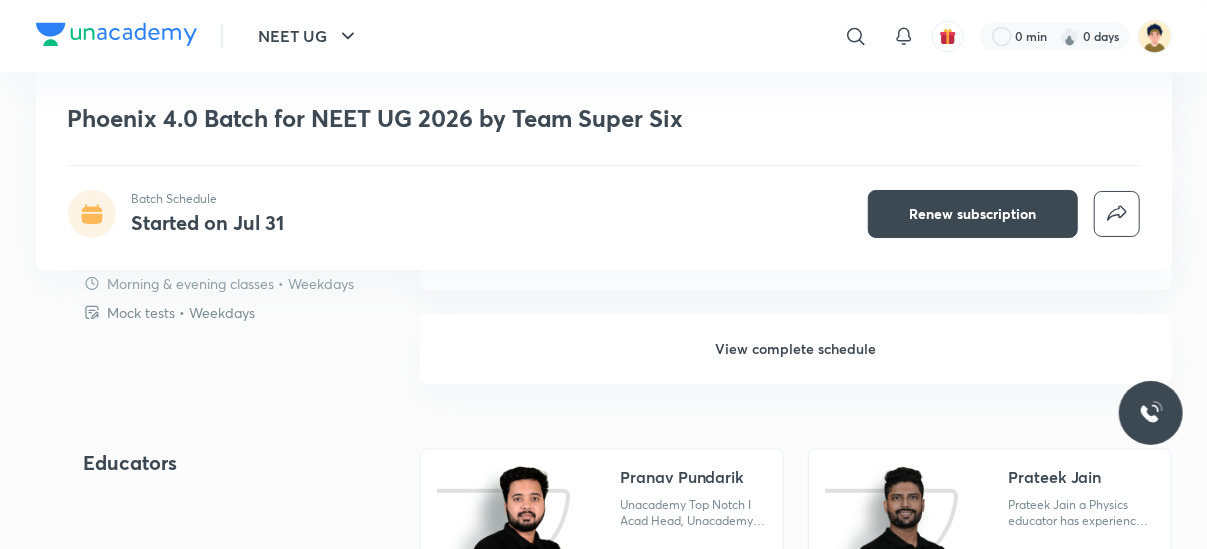 scroll, scrollTop: 2073, scrollLeft: 0, axis: vertical 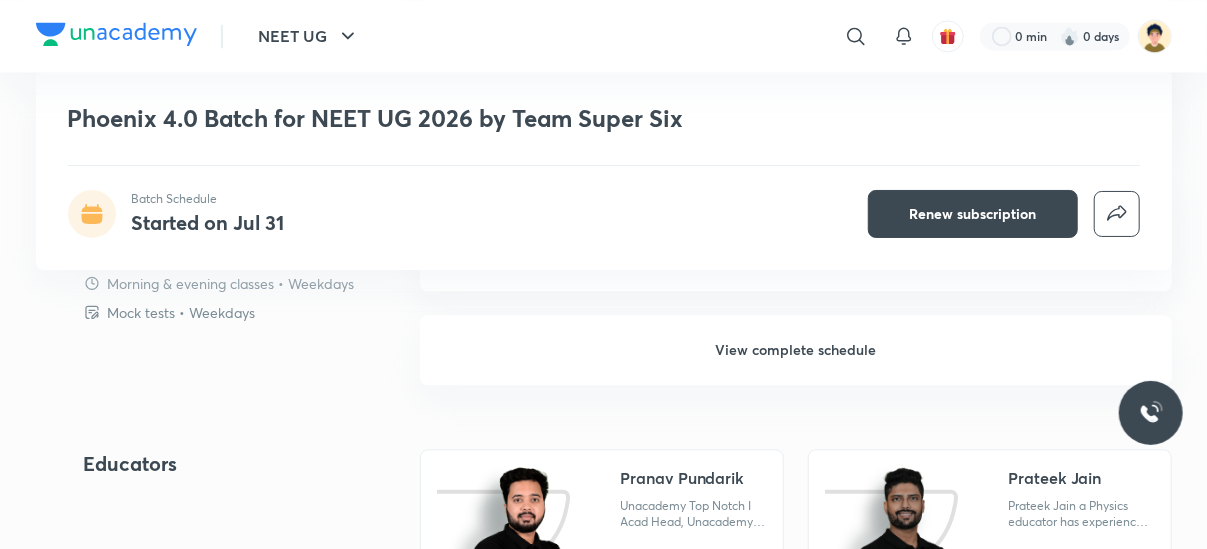 click on "View complete schedule" at bounding box center (796, 350) 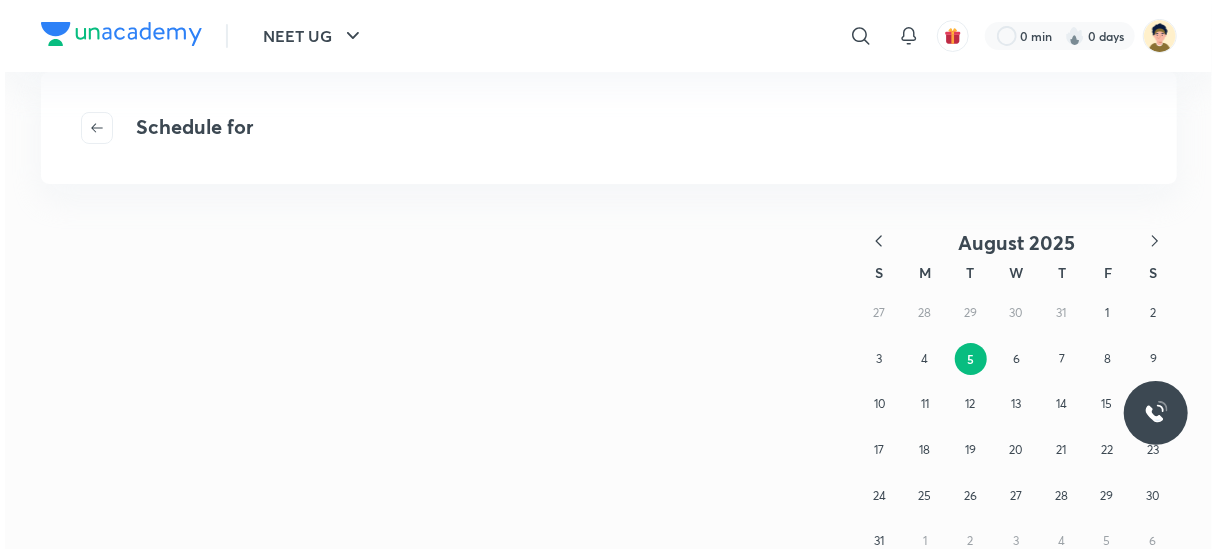 scroll, scrollTop: 0, scrollLeft: 0, axis: both 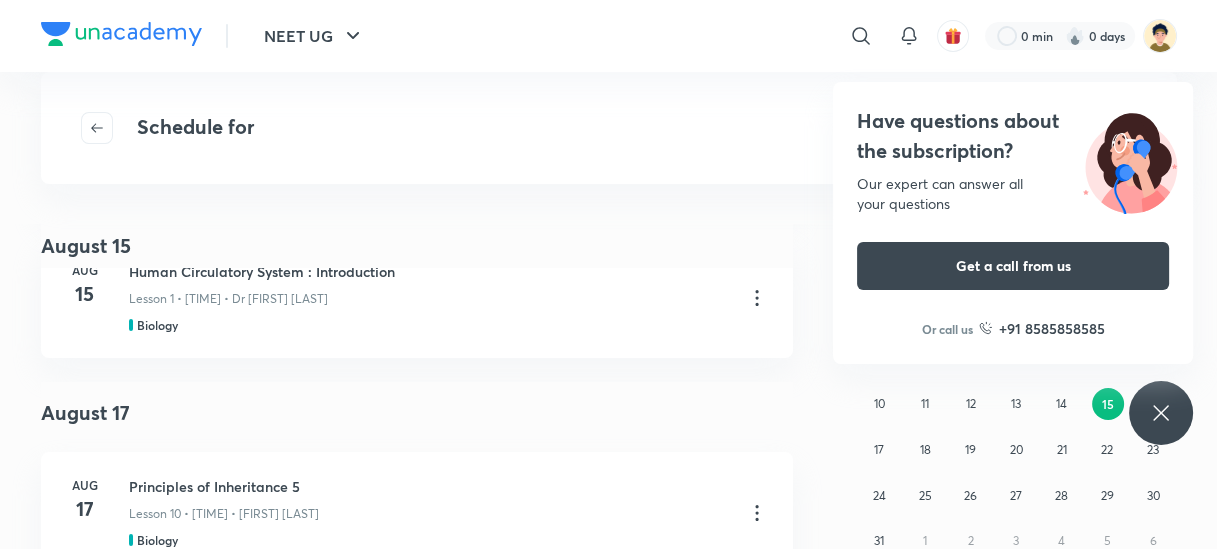 click 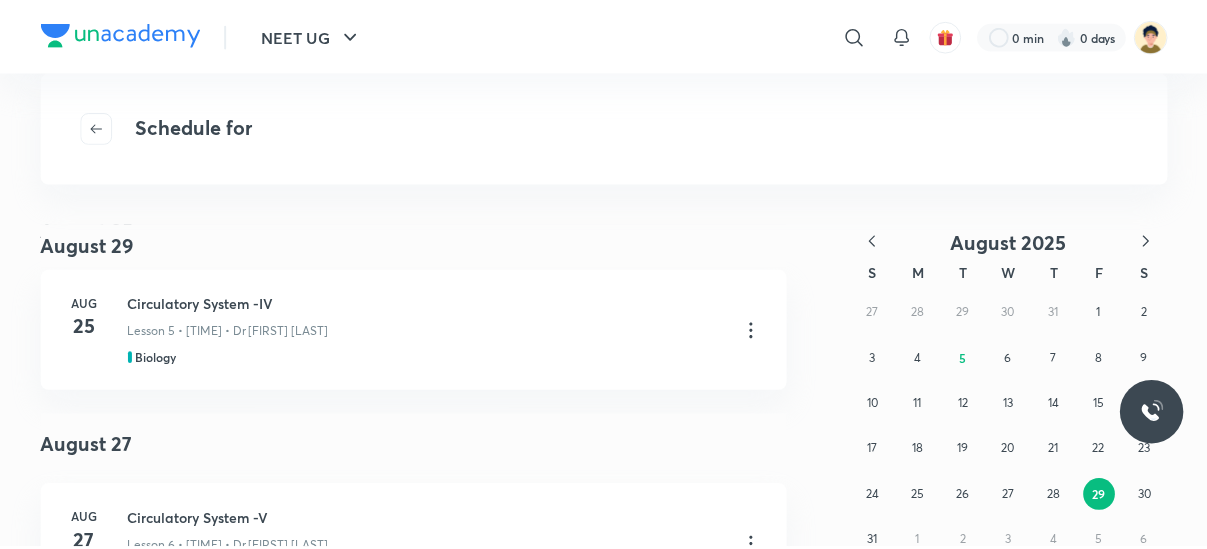 scroll, scrollTop: 7452, scrollLeft: 0, axis: vertical 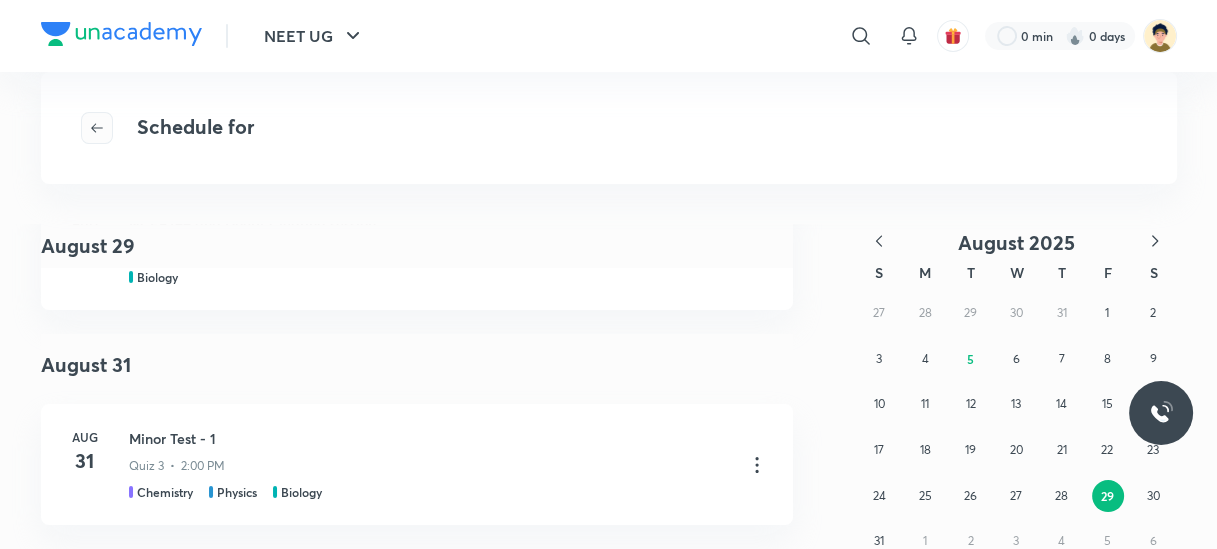 click at bounding box center [97, 128] 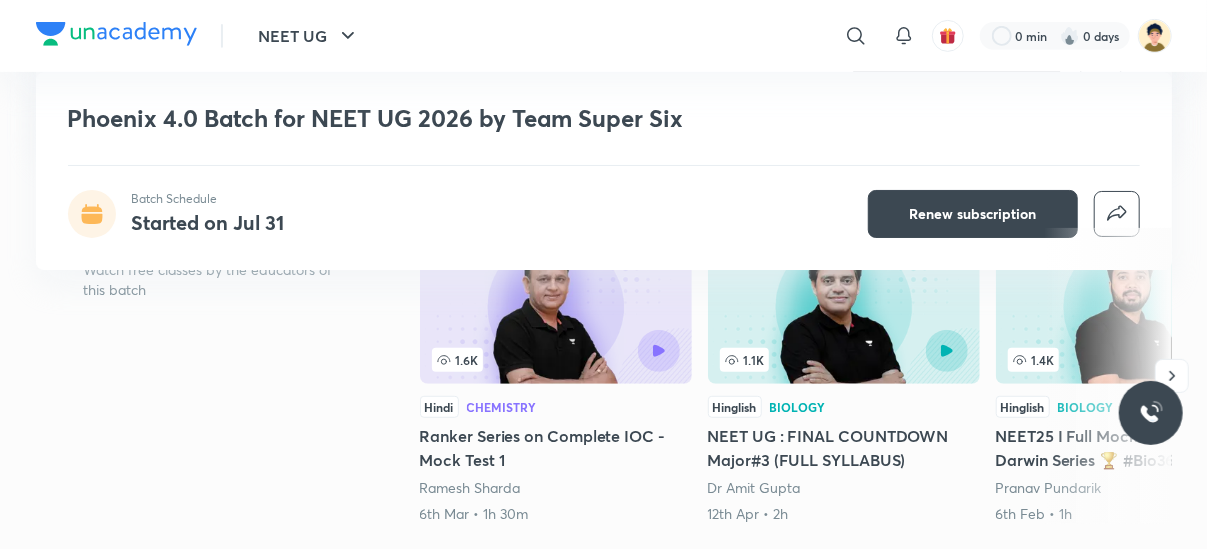 scroll, scrollTop: 402, scrollLeft: 0, axis: vertical 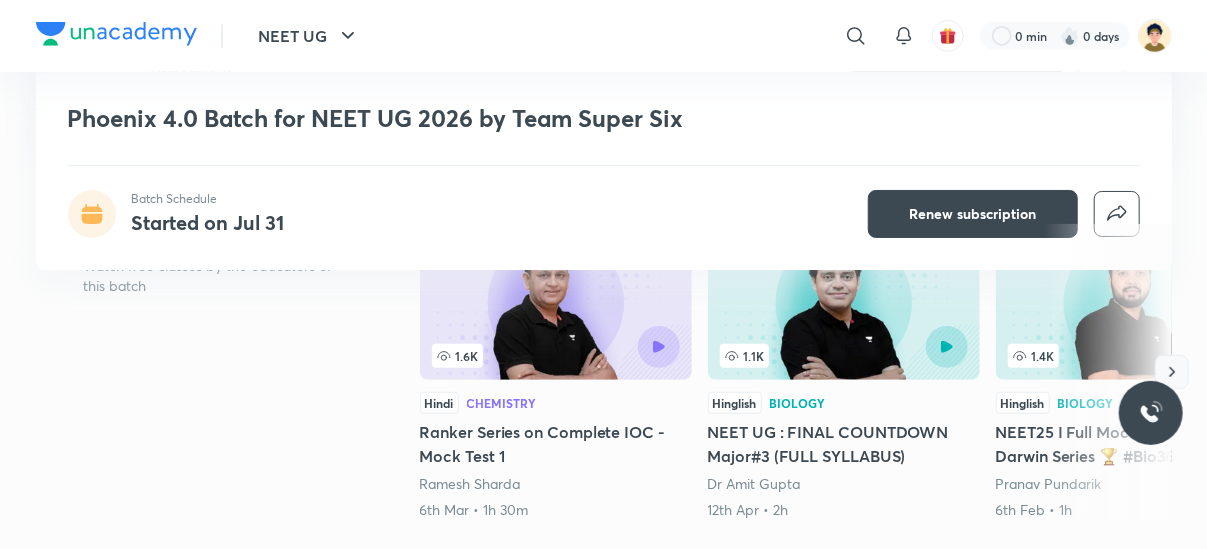 click 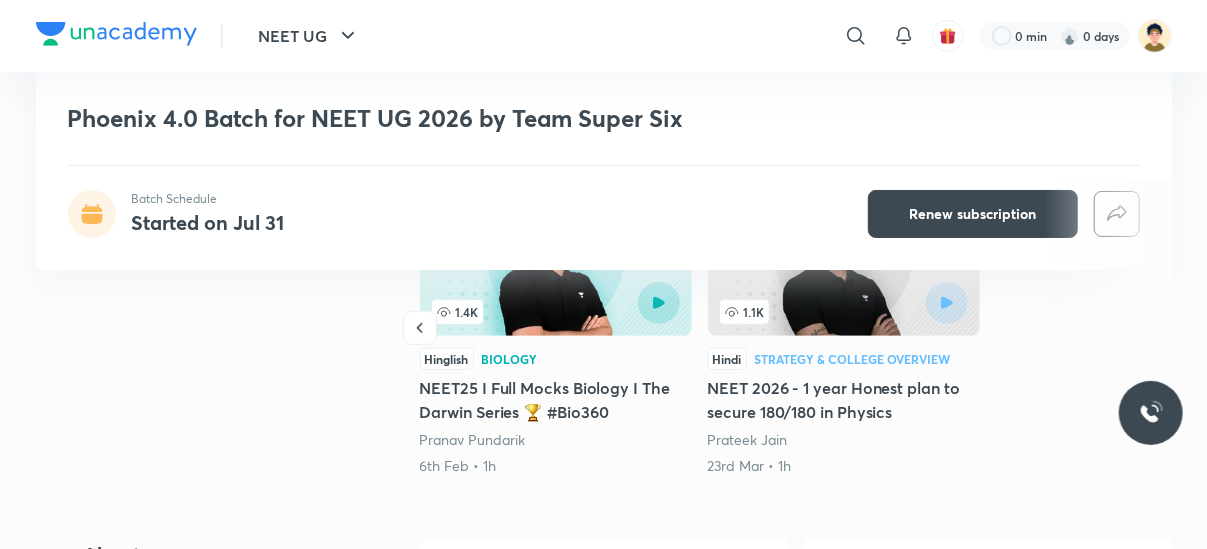 scroll, scrollTop: 437, scrollLeft: 0, axis: vertical 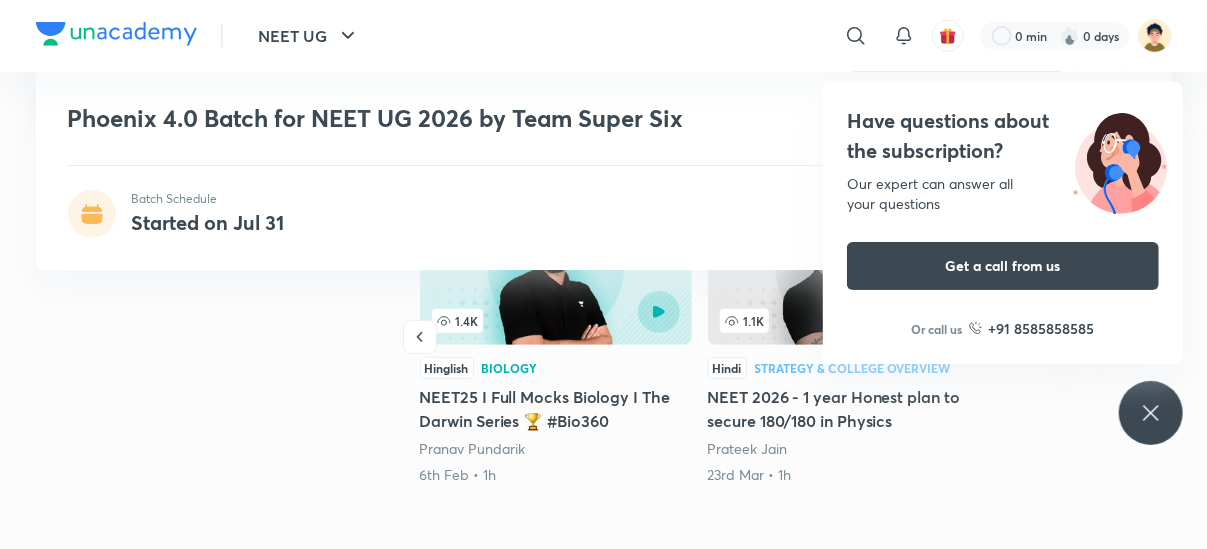click on "NEET 2026 - 1 year Honest plan to secure 180/180 in Physics" at bounding box center [844, 409] 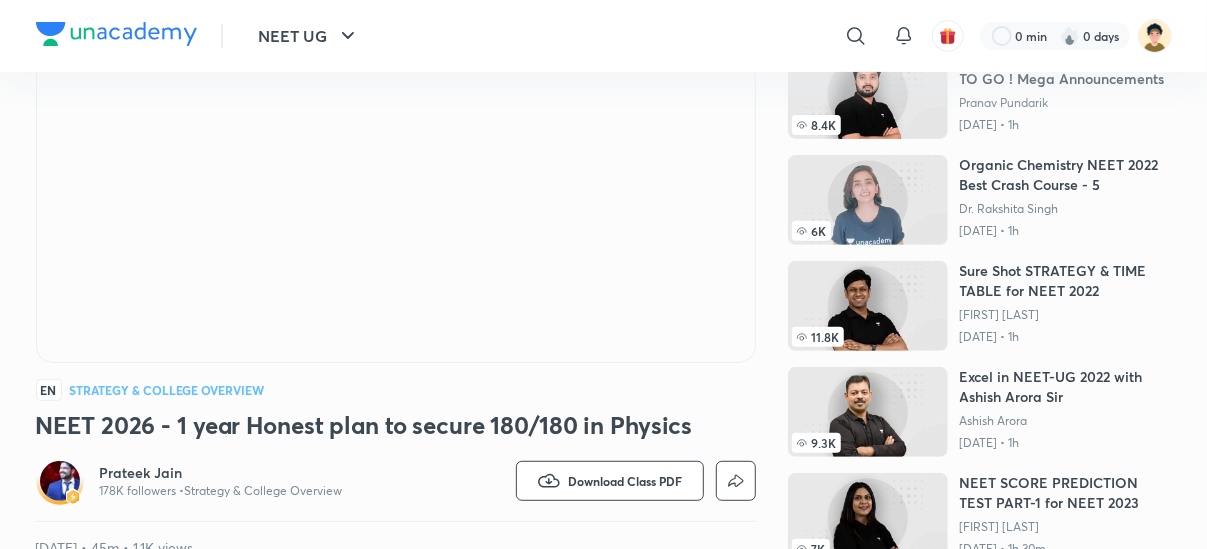 scroll, scrollTop: 476, scrollLeft: 0, axis: vertical 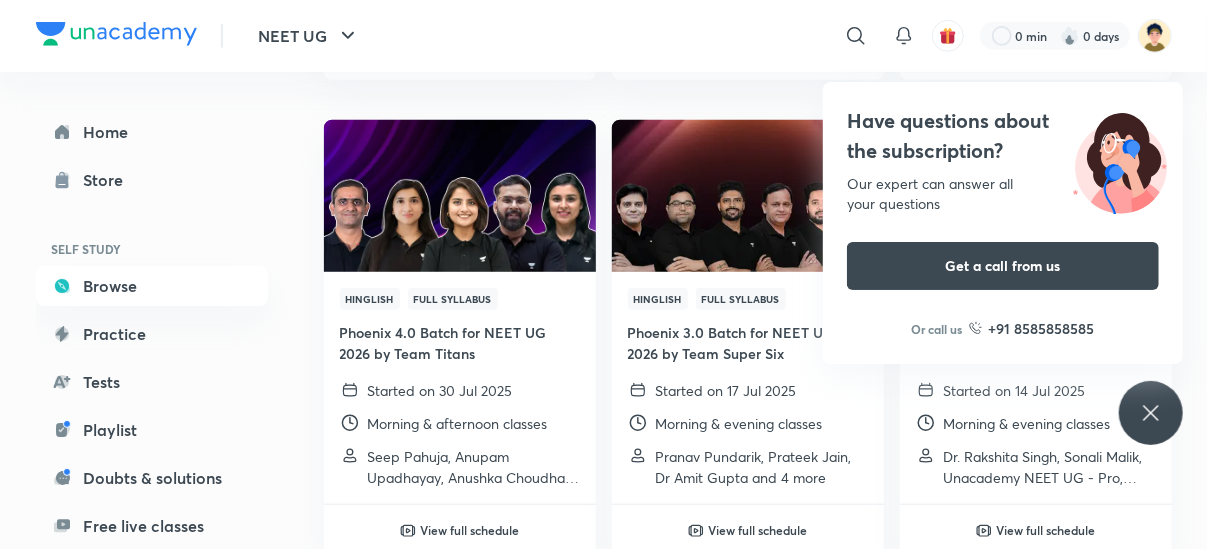 click on "Have questions about the subscription? Our expert can answer all your questions Get a call from us Or call us +91 8585858585" at bounding box center [1151, 413] 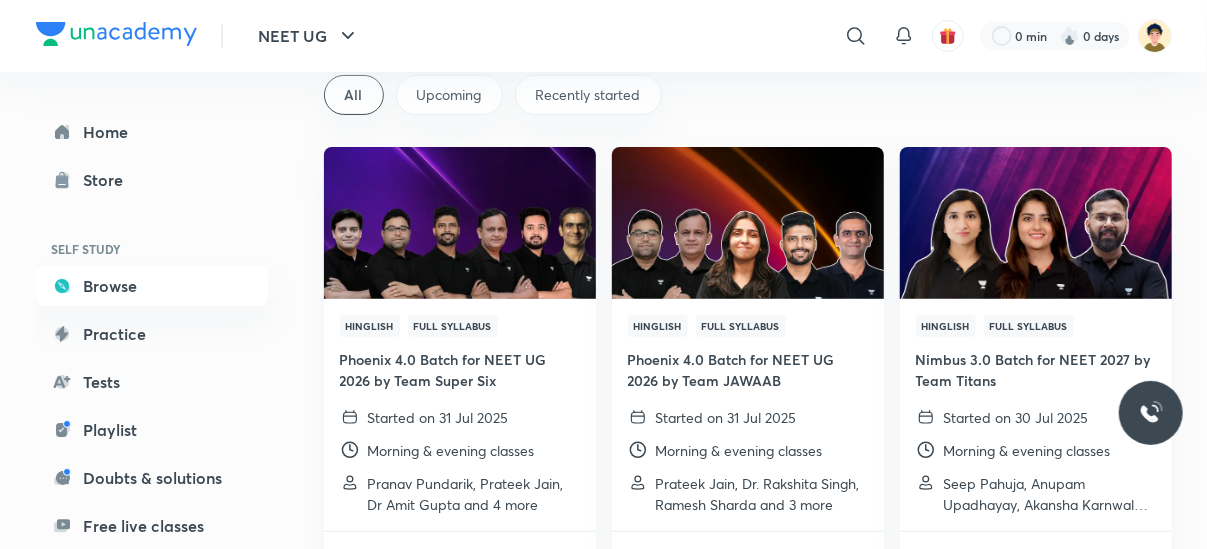scroll, scrollTop: 0, scrollLeft: 0, axis: both 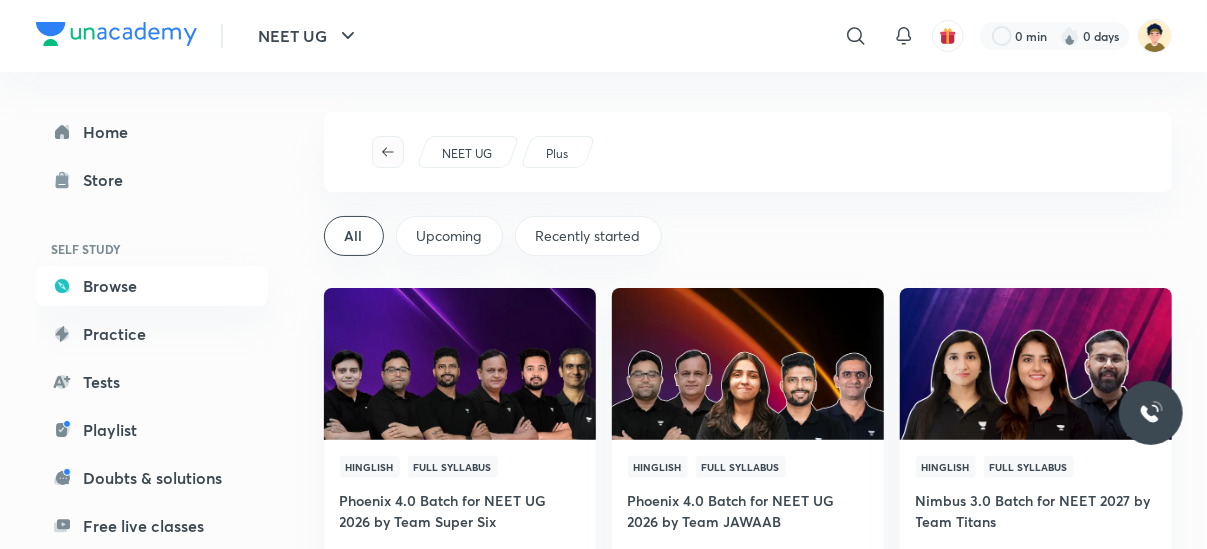 click 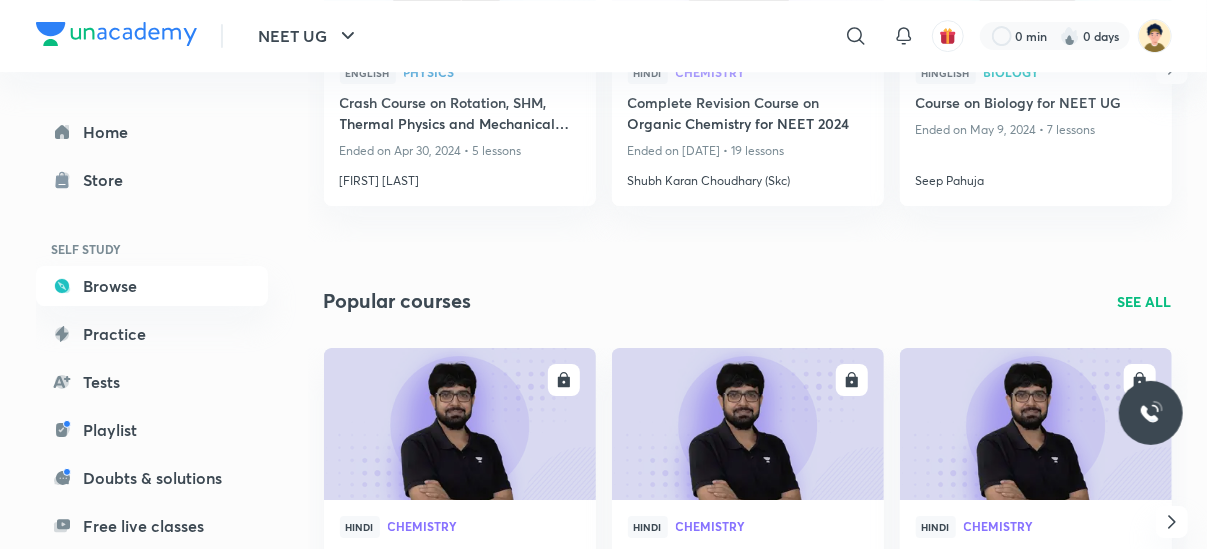 scroll, scrollTop: 3408, scrollLeft: 0, axis: vertical 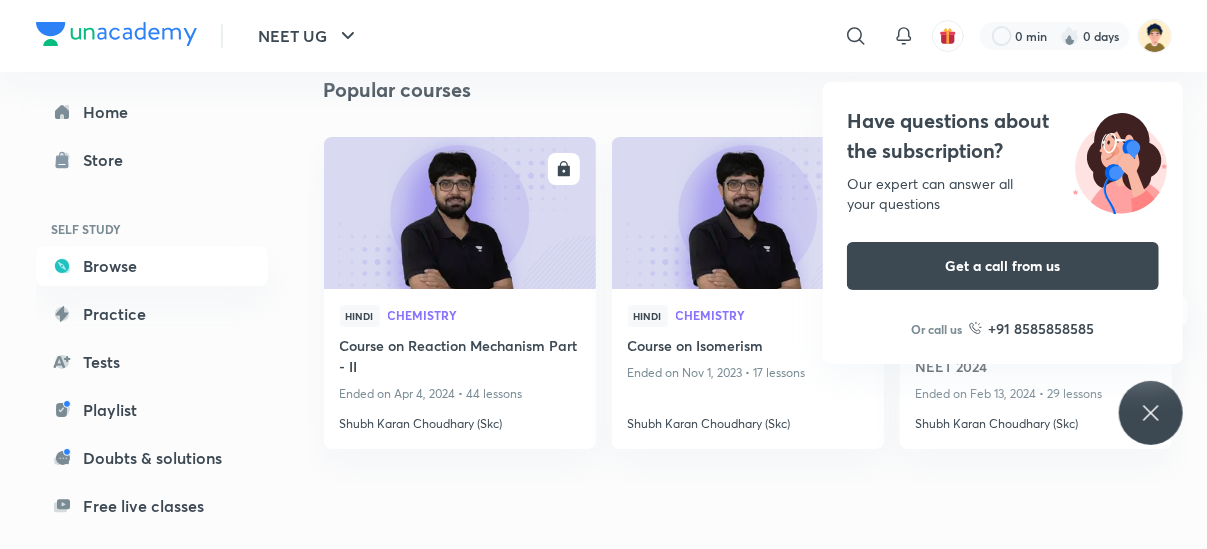 click on "Have questions about the subscription? Our expert can answer all your questions Get a call from us Or call us +91 8585858585" at bounding box center (1151, 413) 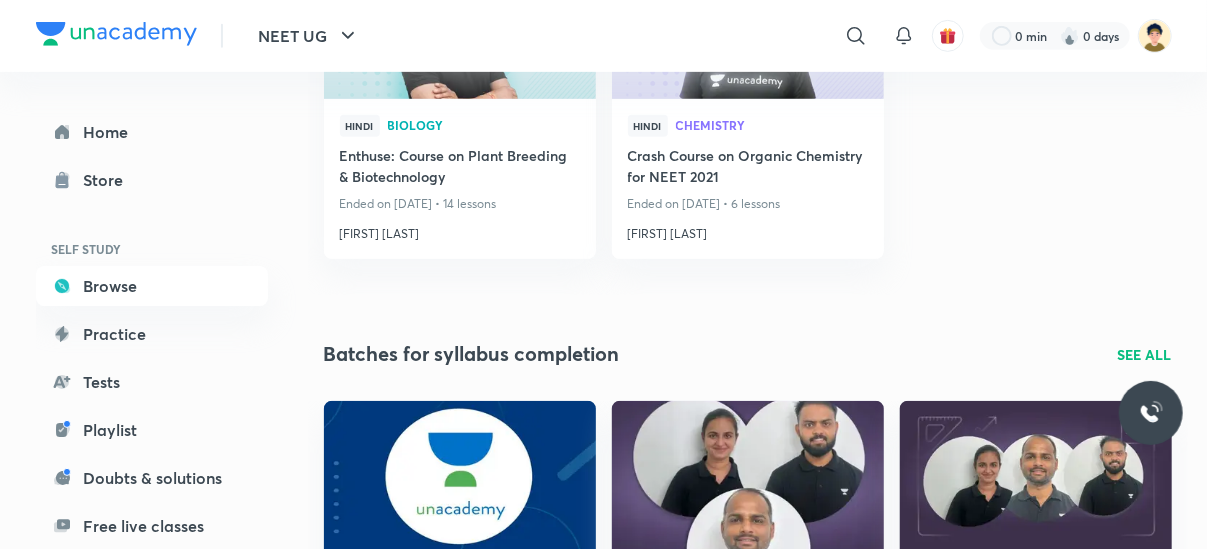 scroll, scrollTop: 0, scrollLeft: 0, axis: both 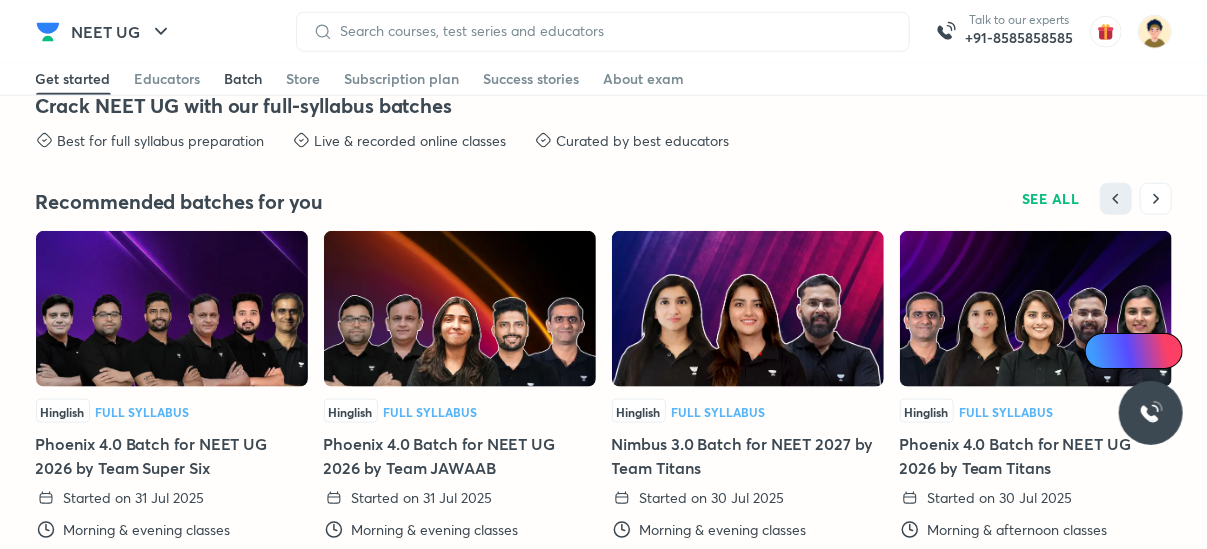 click on "Batch" at bounding box center (244, 79) 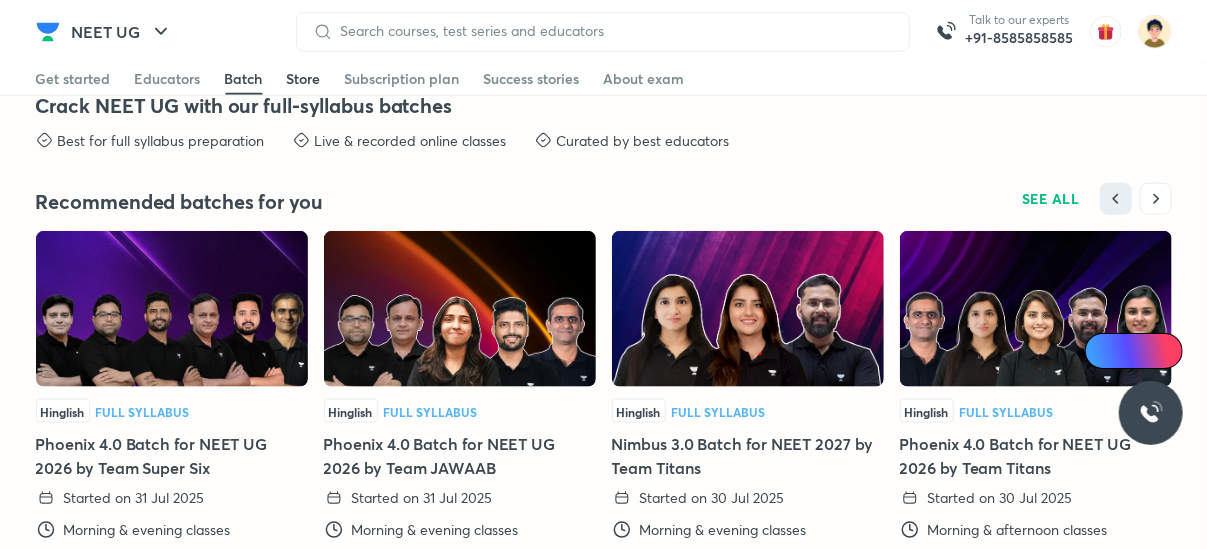 click on "Store" at bounding box center [304, 79] 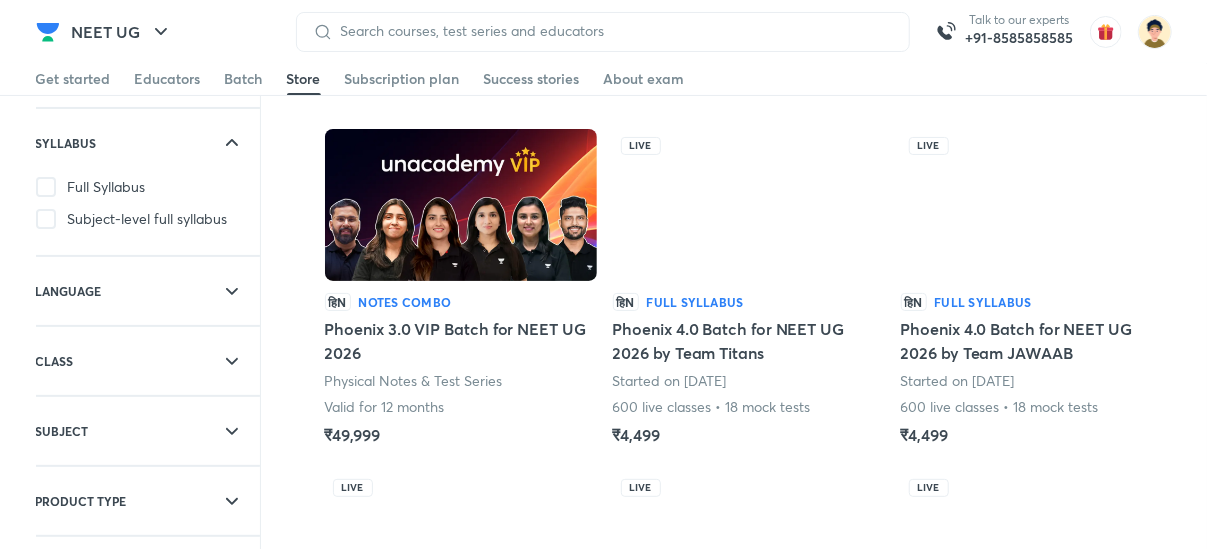 scroll, scrollTop: 100, scrollLeft: 0, axis: vertical 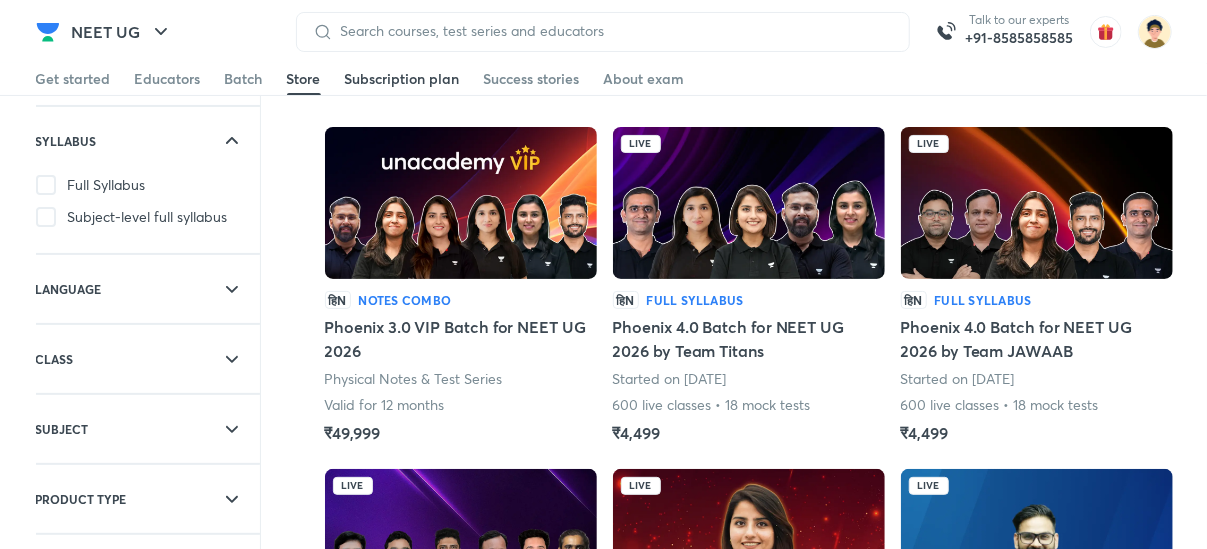 click on "Subscription plan" at bounding box center (402, 79) 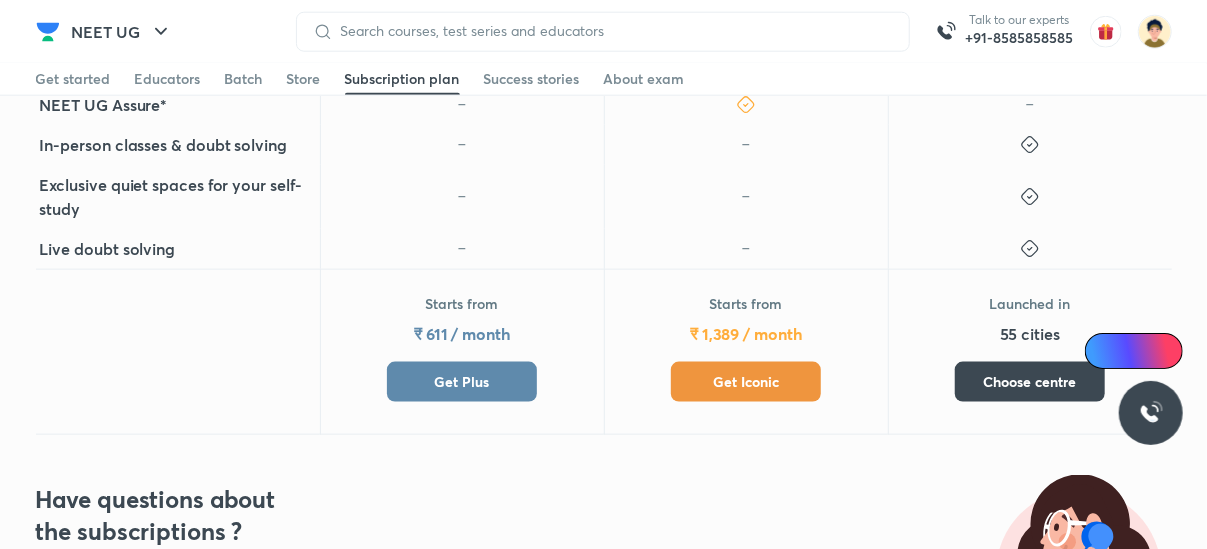 scroll, scrollTop: 1036, scrollLeft: 0, axis: vertical 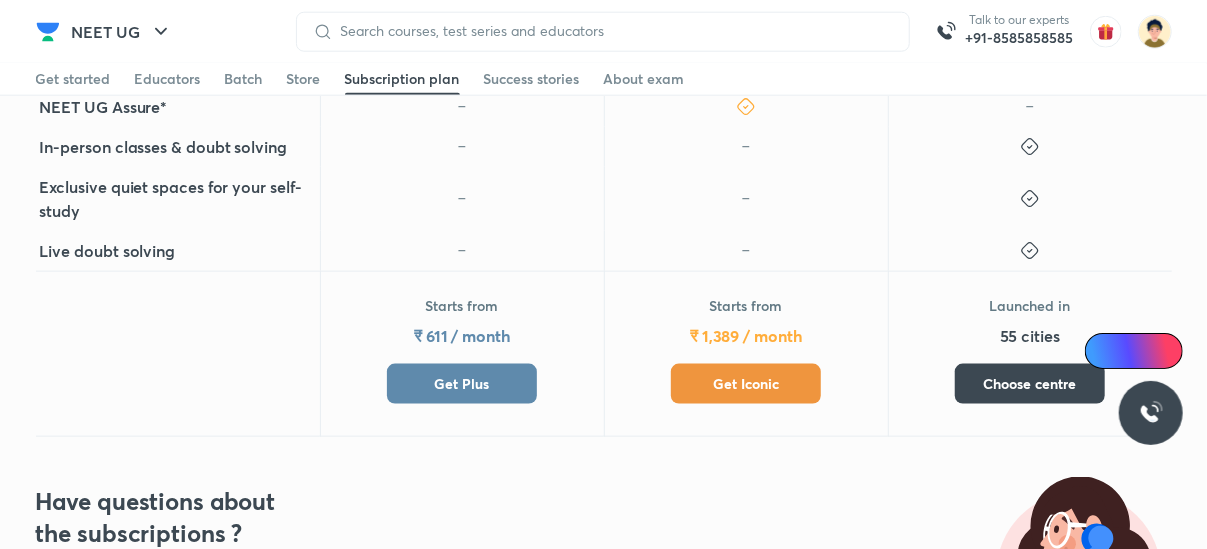 click on "Get Iconic" at bounding box center [746, 384] 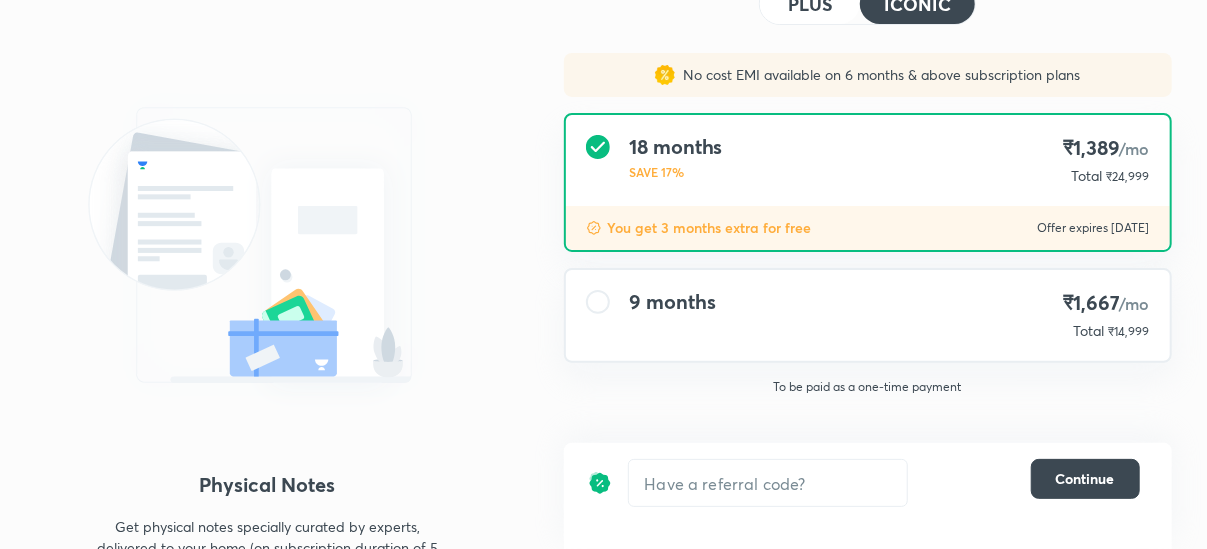 scroll, scrollTop: 138, scrollLeft: 0, axis: vertical 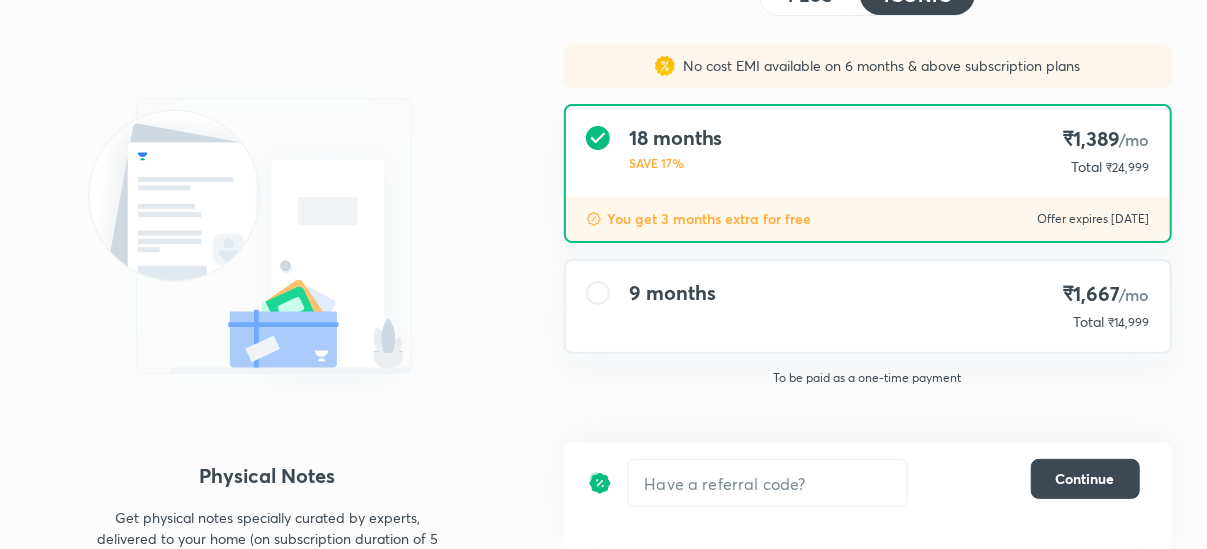 click on "9 months ₹1,667  /mo Total ₹14,999" at bounding box center (868, 306) 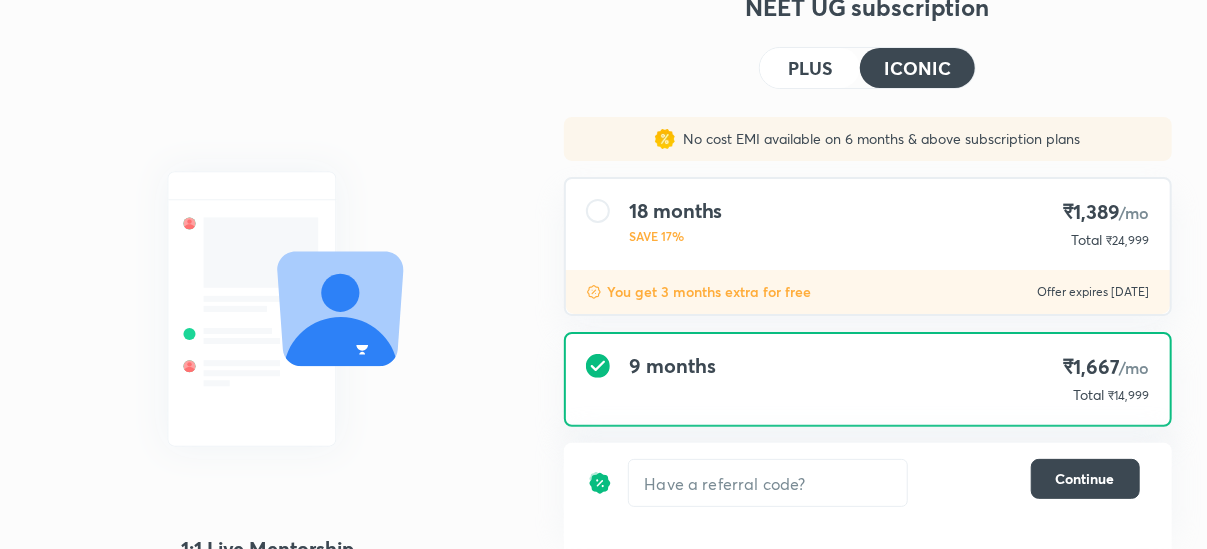 scroll, scrollTop: 70, scrollLeft: 0, axis: vertical 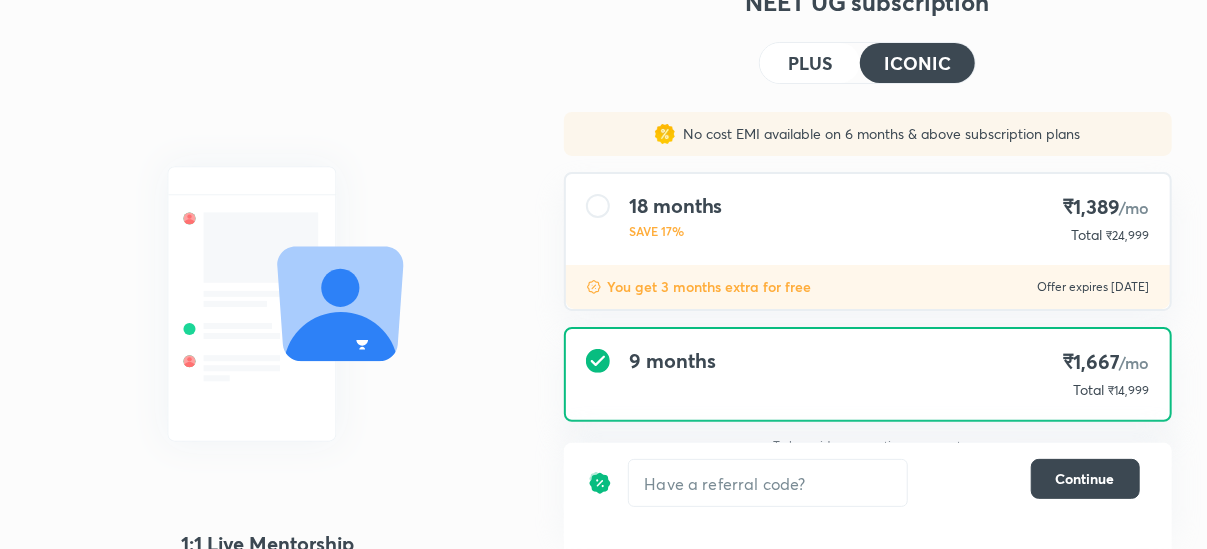 click on "18 months SAVE 17% ₹1,389  /mo Total ₹24,999" at bounding box center (868, 219) 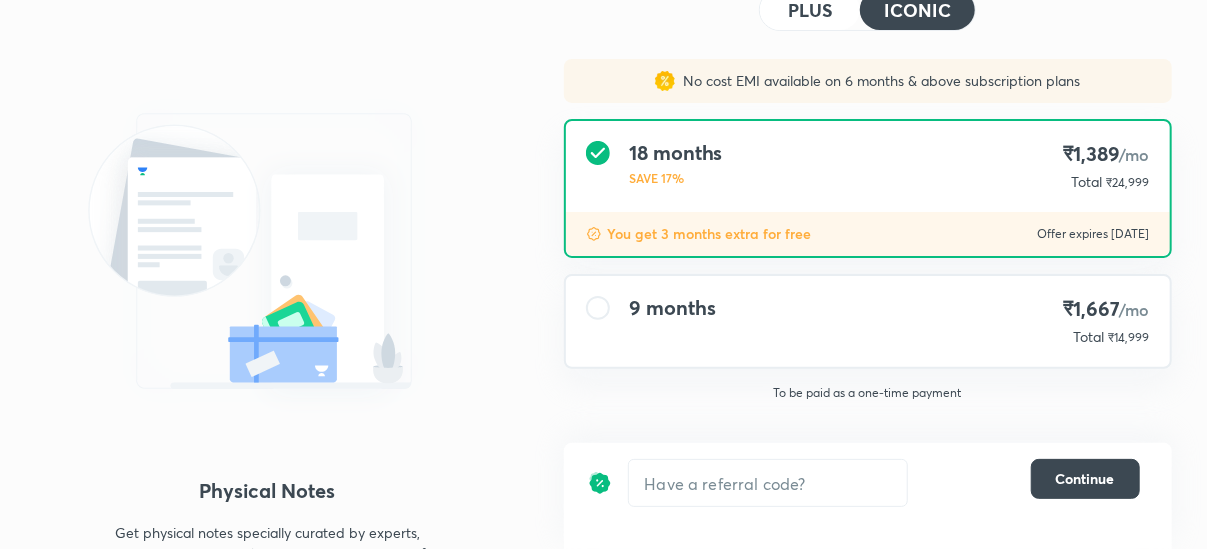 scroll, scrollTop: 131, scrollLeft: 0, axis: vertical 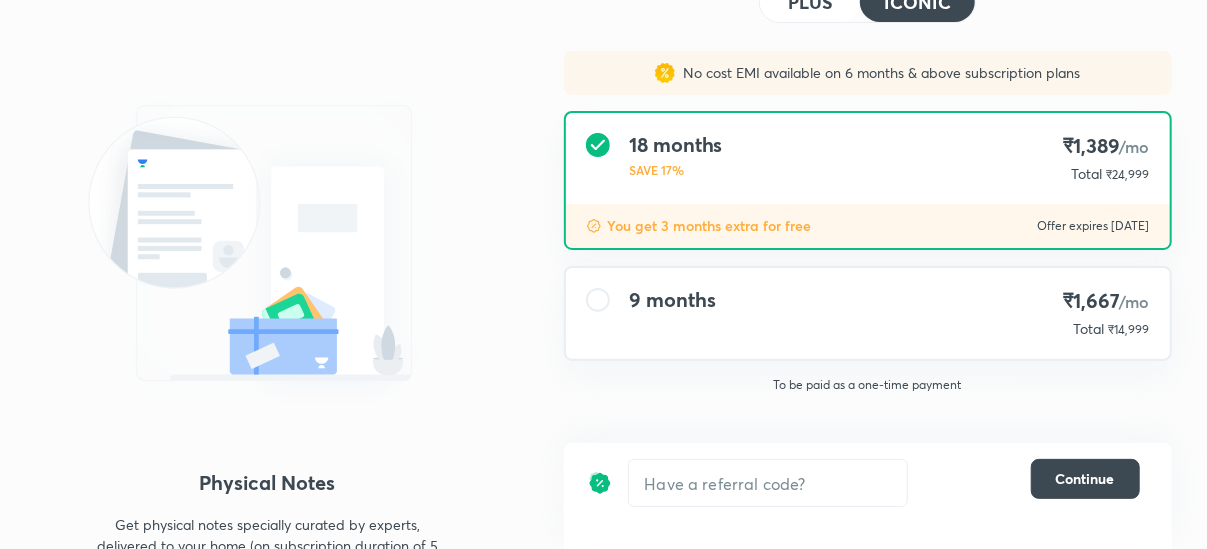 click on "9 months" at bounding box center (673, 313) 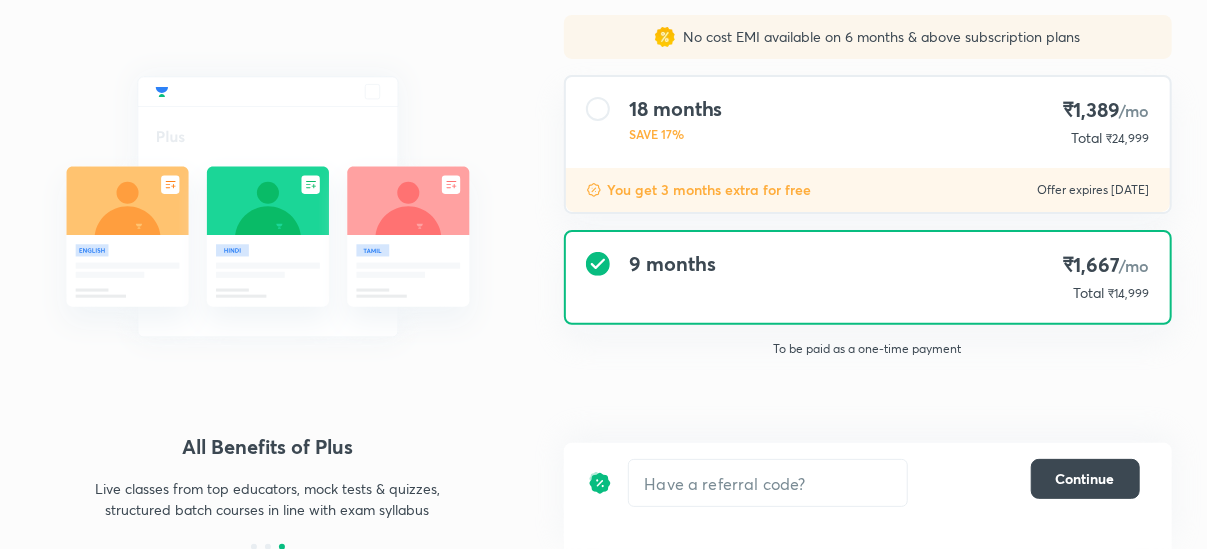 scroll, scrollTop: 0, scrollLeft: 0, axis: both 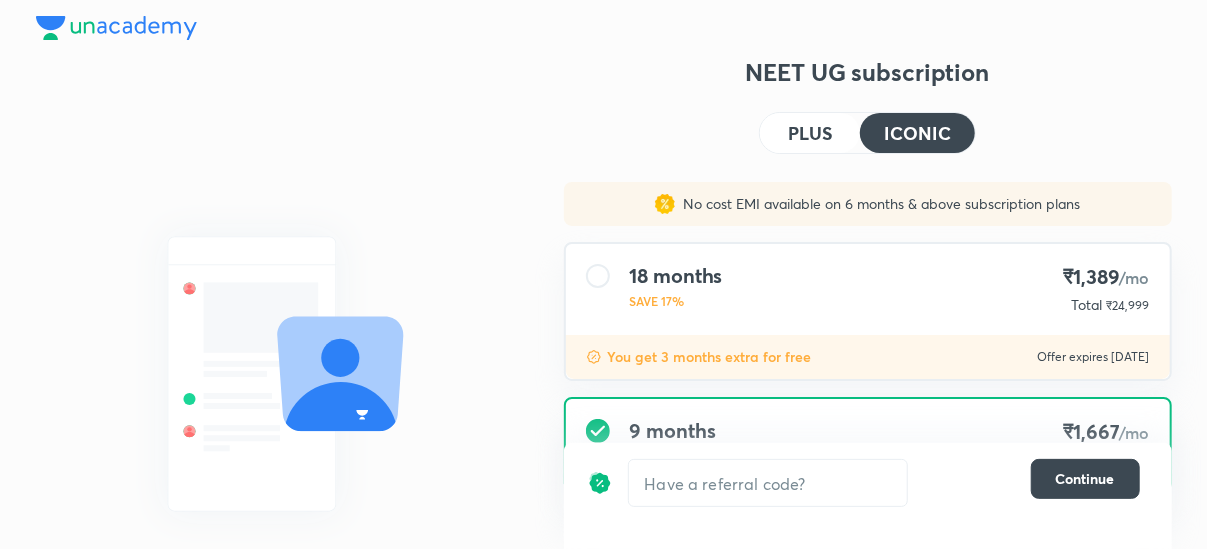 click on "PLUS" at bounding box center (810, 133) 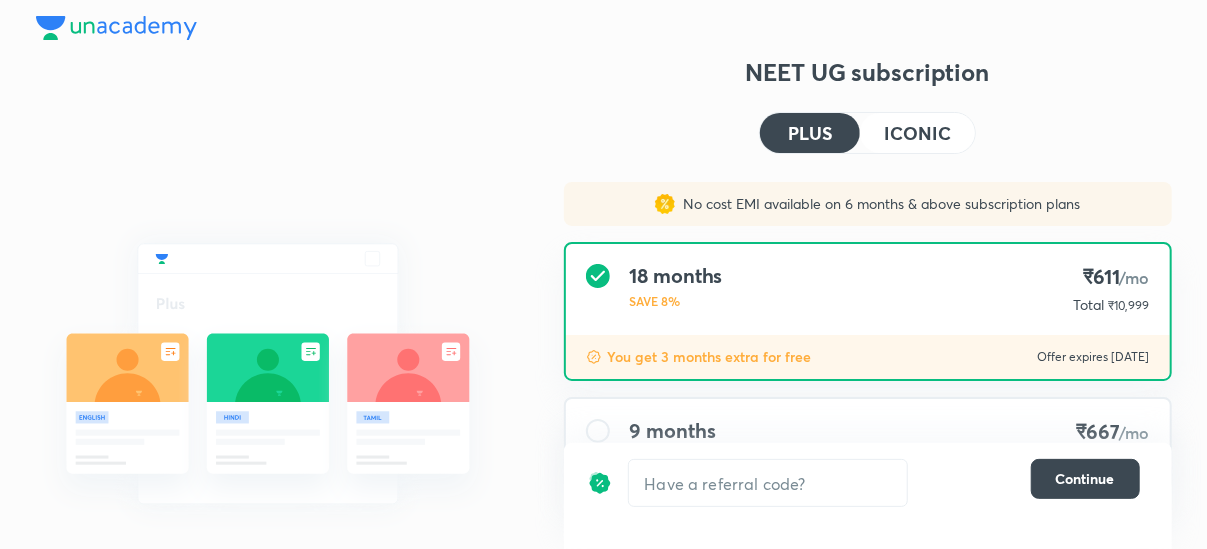 scroll, scrollTop: 97, scrollLeft: 0, axis: vertical 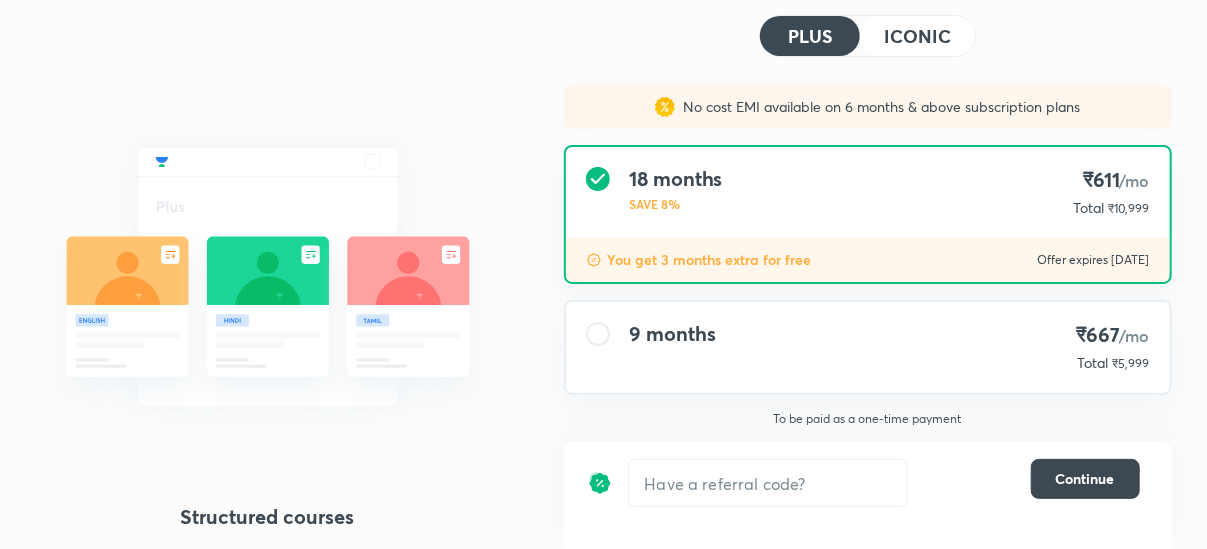click on "9 months ₹667   /mo Total ₹5,999" at bounding box center [868, 347] 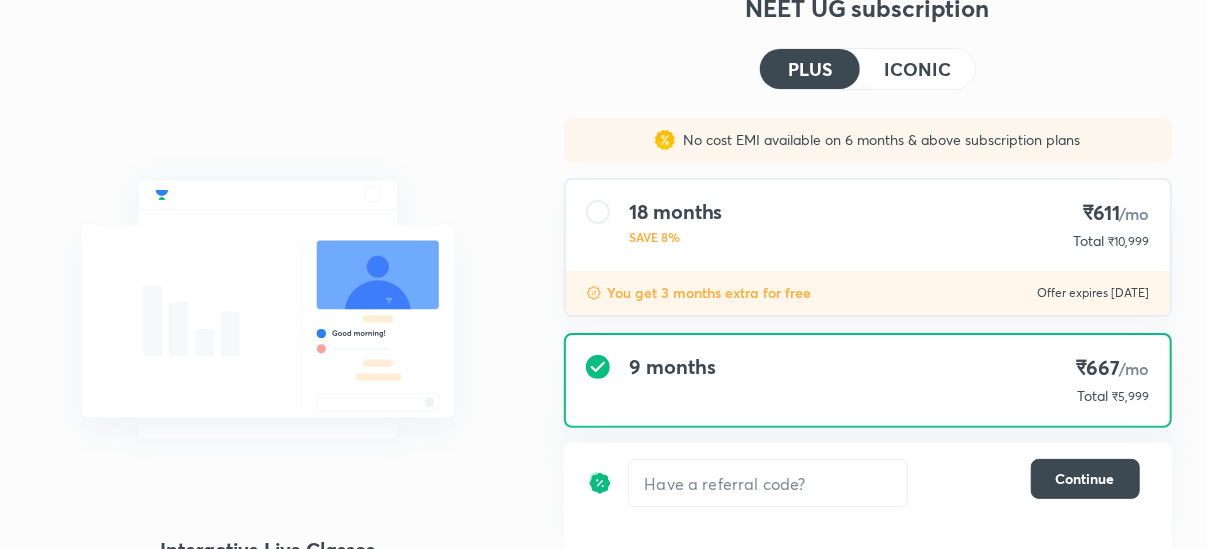 scroll, scrollTop: 65, scrollLeft: 0, axis: vertical 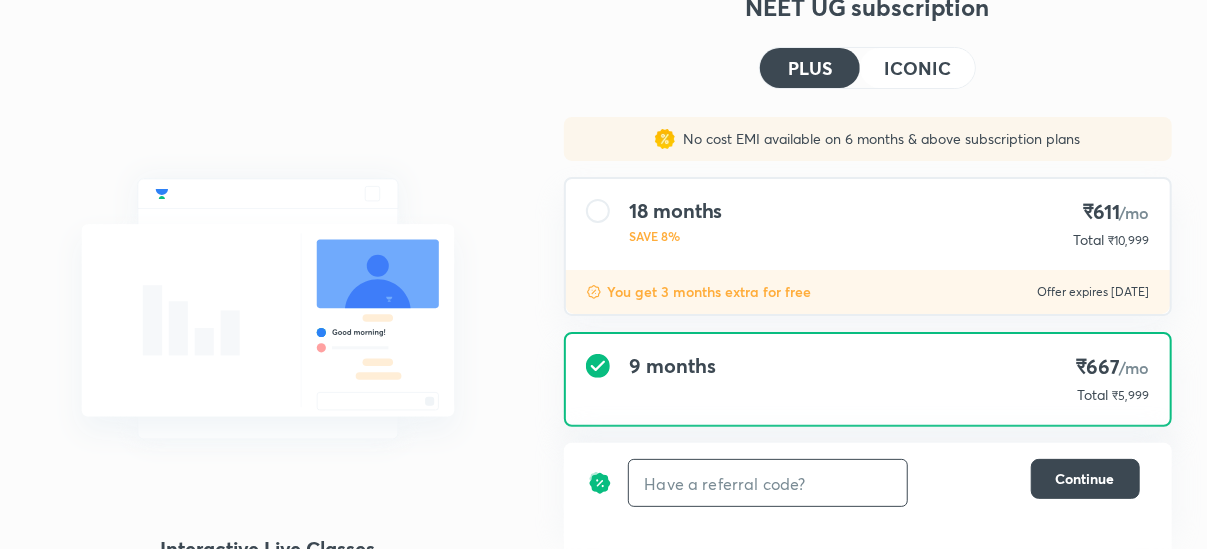 click at bounding box center (768, 483) 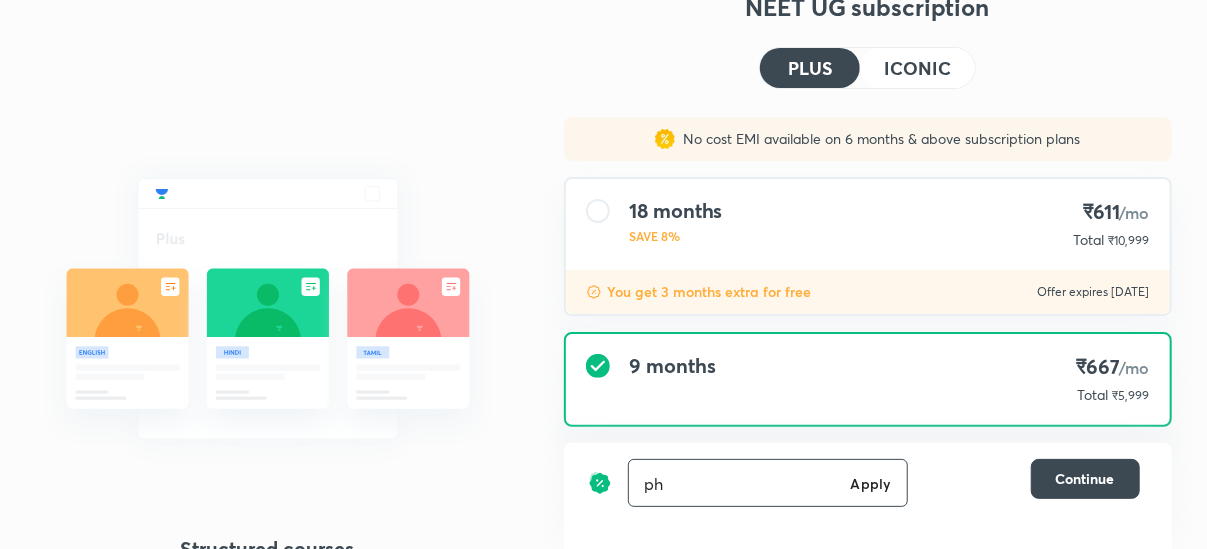 type on "p" 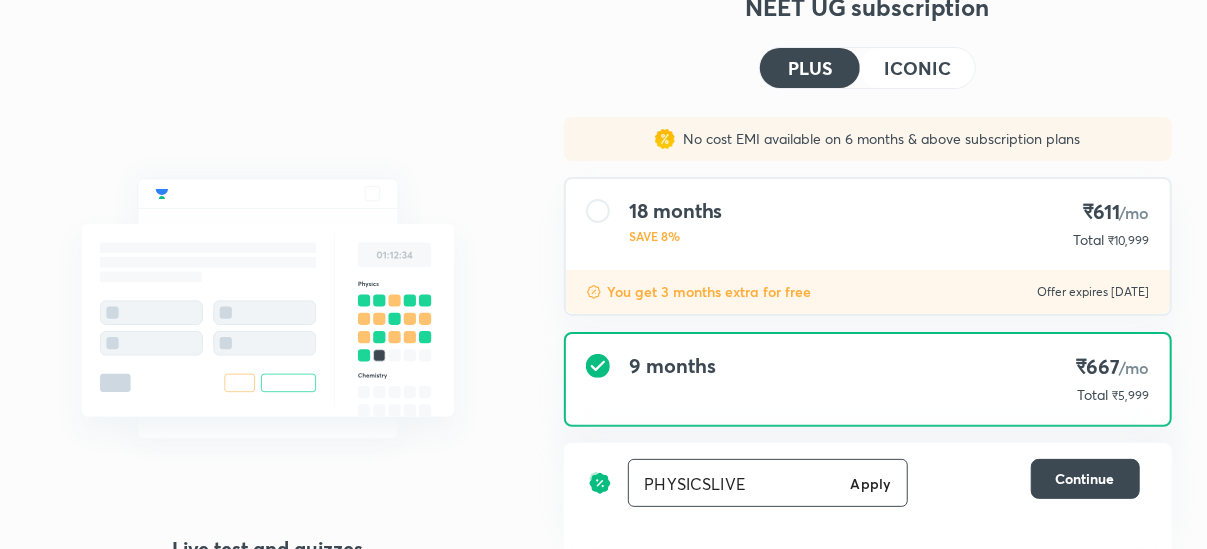 type on "PHYSICSLIVE" 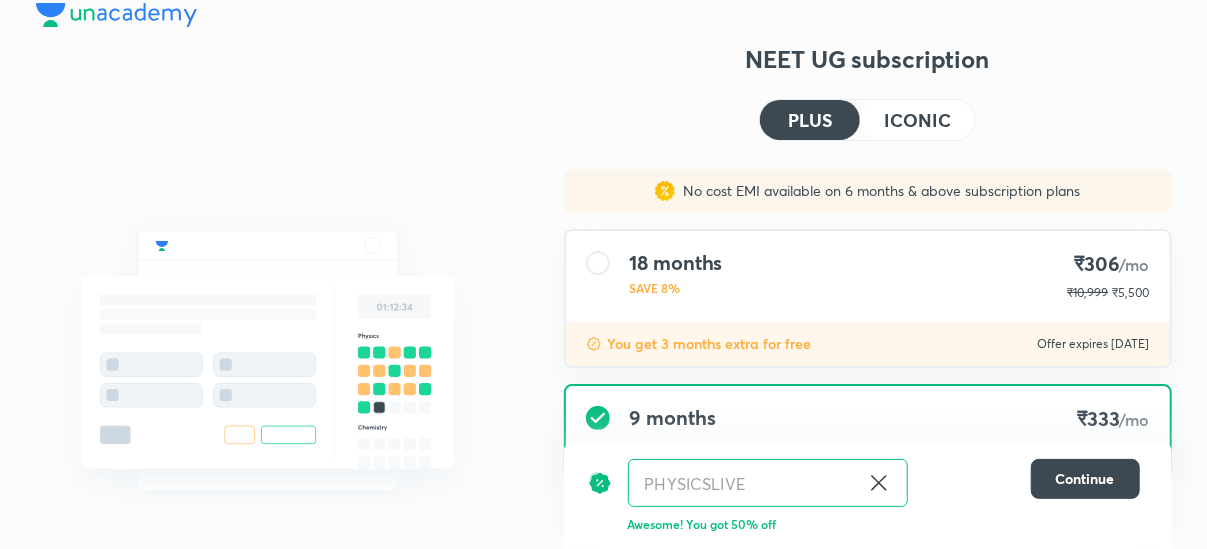 scroll, scrollTop: 14, scrollLeft: 0, axis: vertical 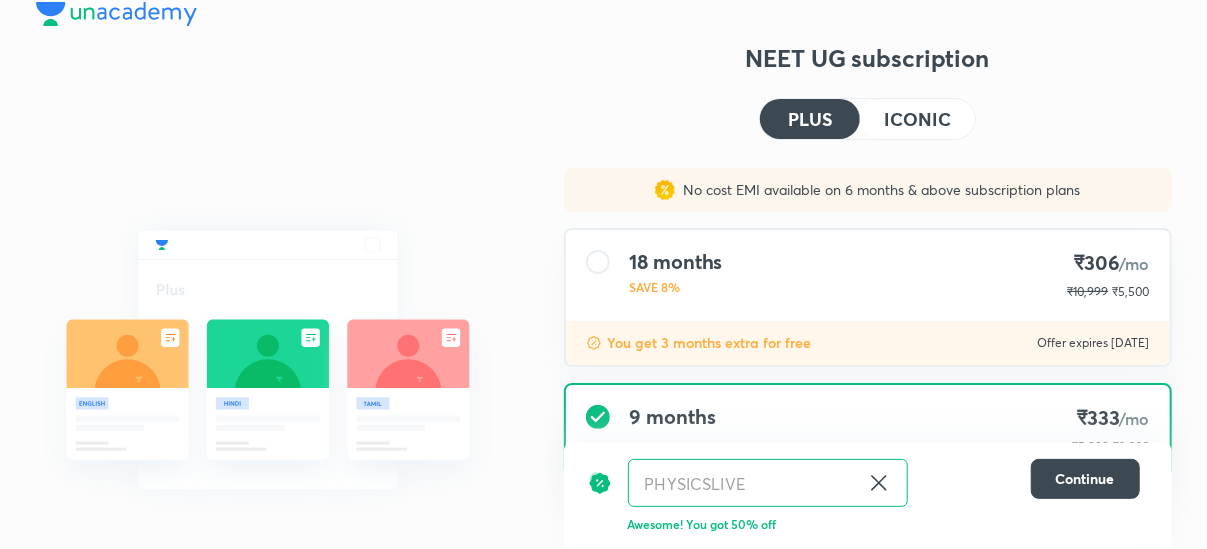 click on "ICONIC" at bounding box center [917, 119] 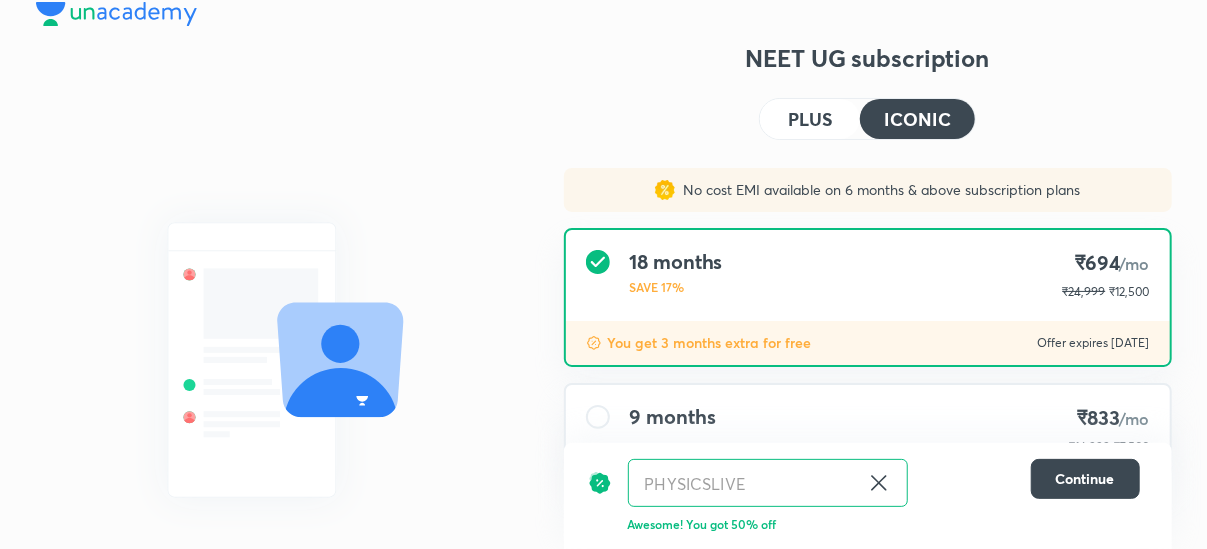 scroll, scrollTop: 167, scrollLeft: 0, axis: vertical 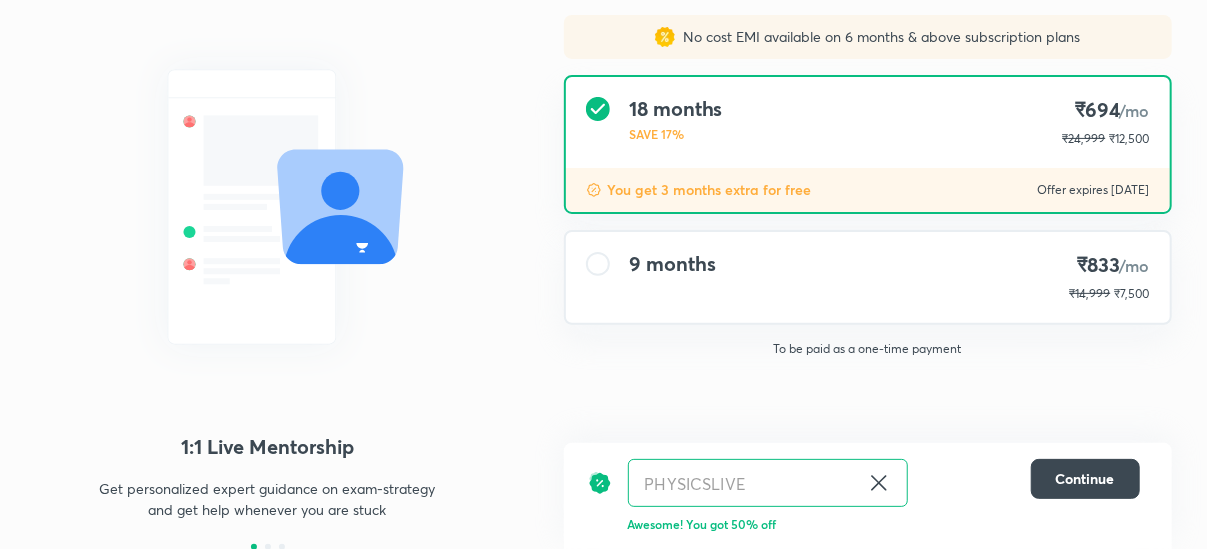 click on "9 months ₹833   /mo ₹14,999 ₹7,500" at bounding box center (868, 277) 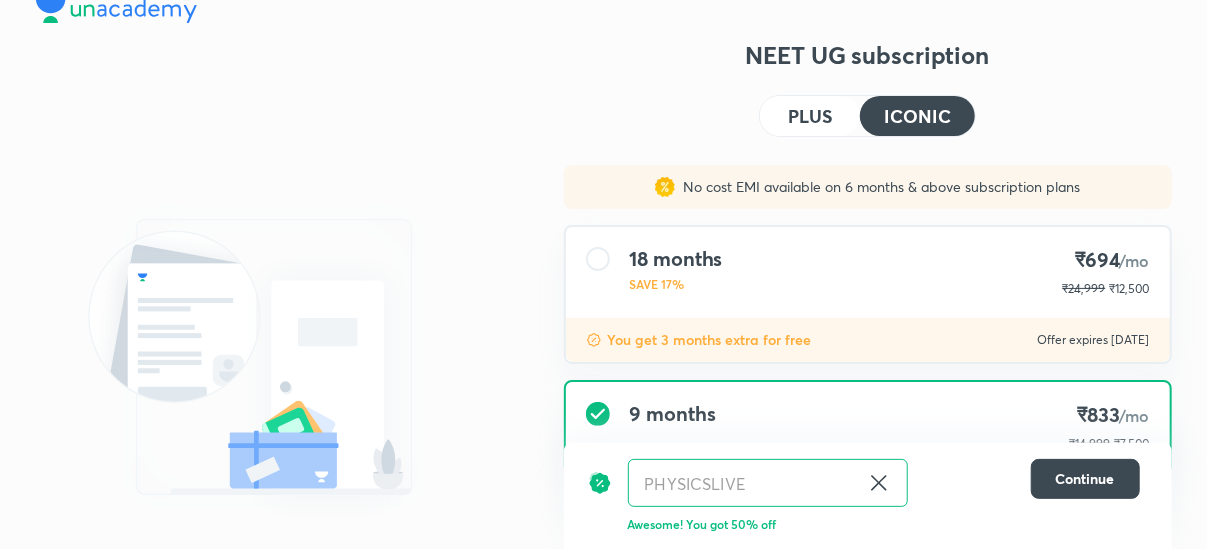 scroll, scrollTop: 0, scrollLeft: 0, axis: both 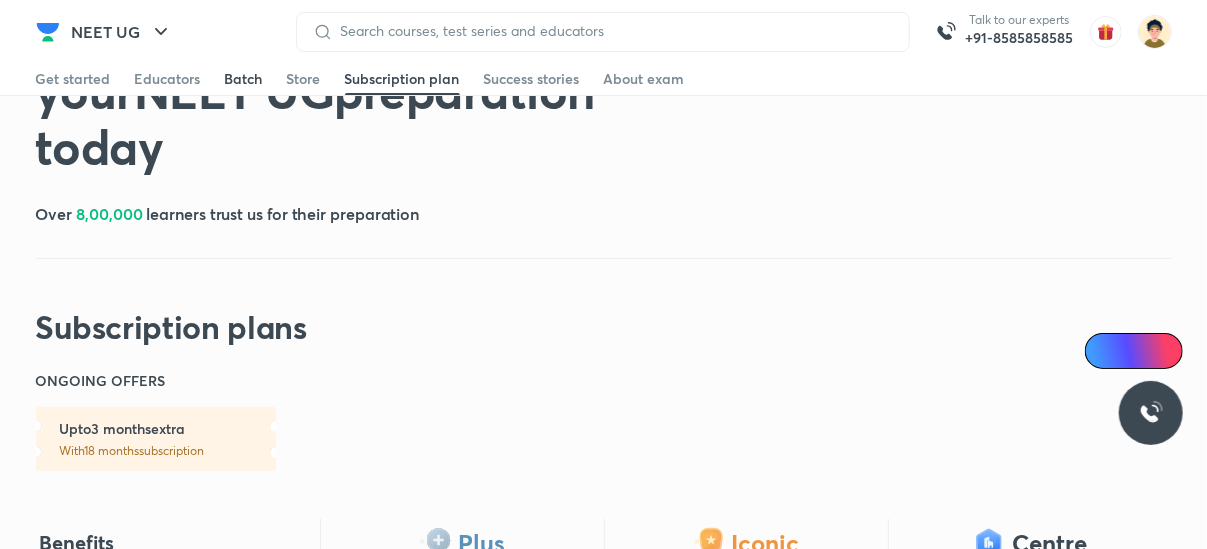 click on "Batch" at bounding box center [244, 79] 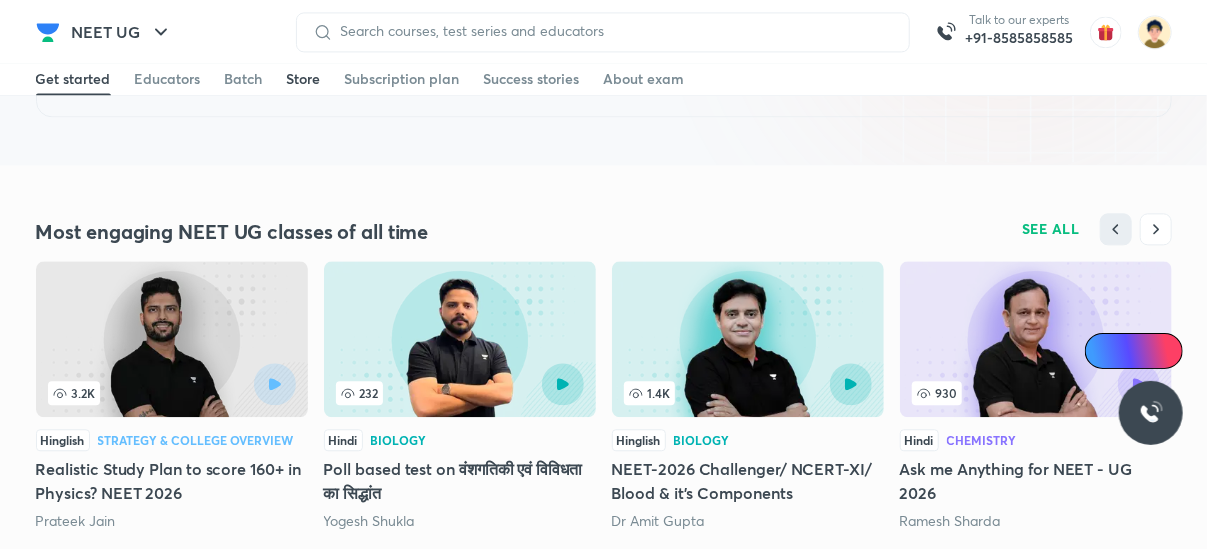 scroll, scrollTop: 2051, scrollLeft: 0, axis: vertical 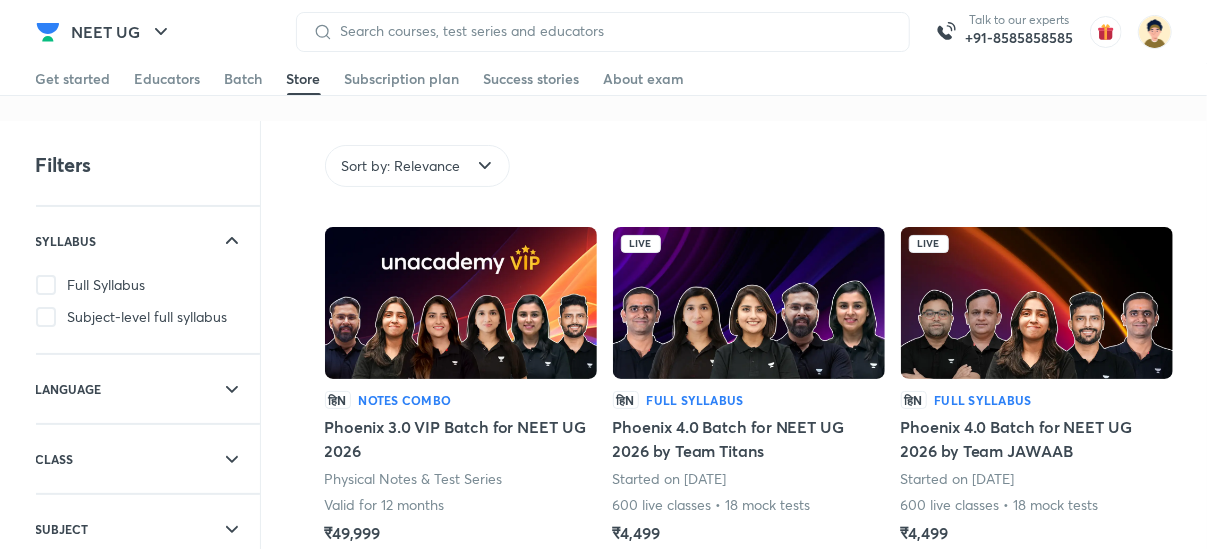 click at bounding box center [461, 303] 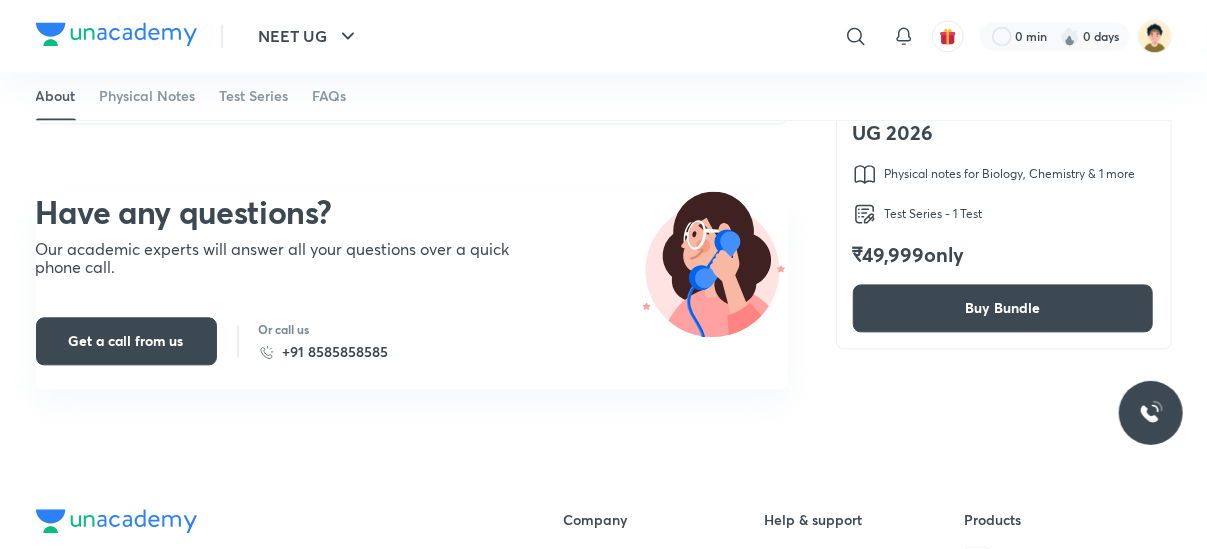 scroll, scrollTop: 1915, scrollLeft: 0, axis: vertical 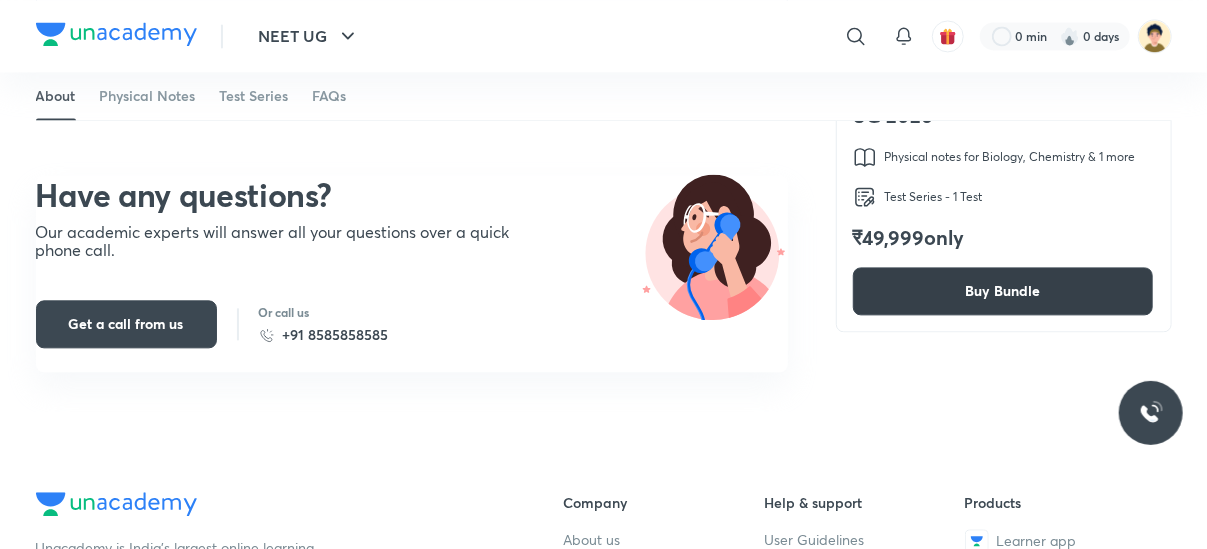 click on "Buy Bundle" at bounding box center [1003, 291] 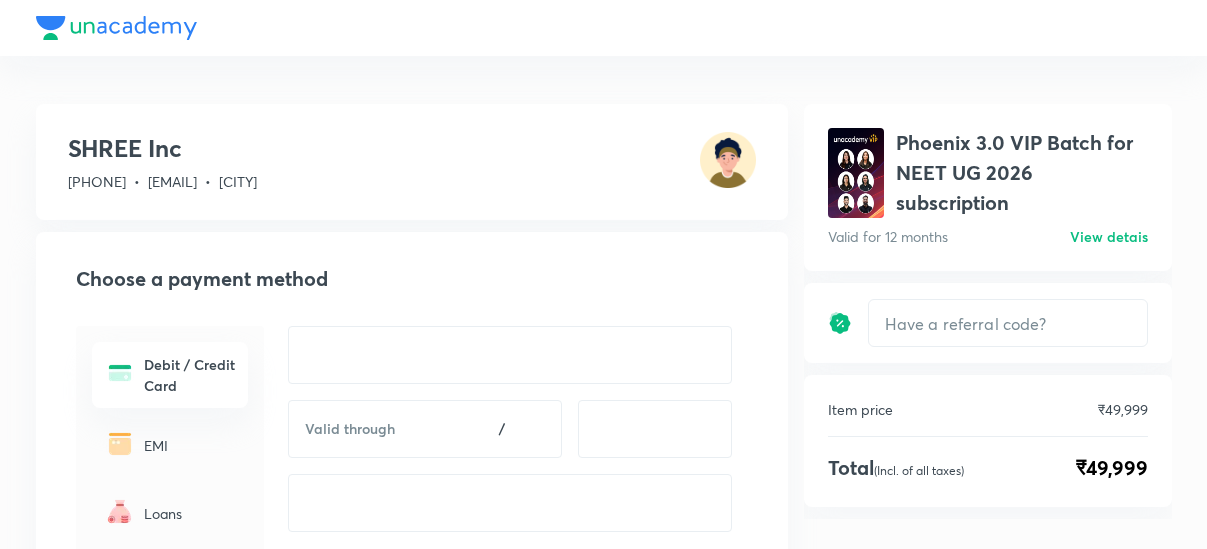 scroll, scrollTop: 0, scrollLeft: 0, axis: both 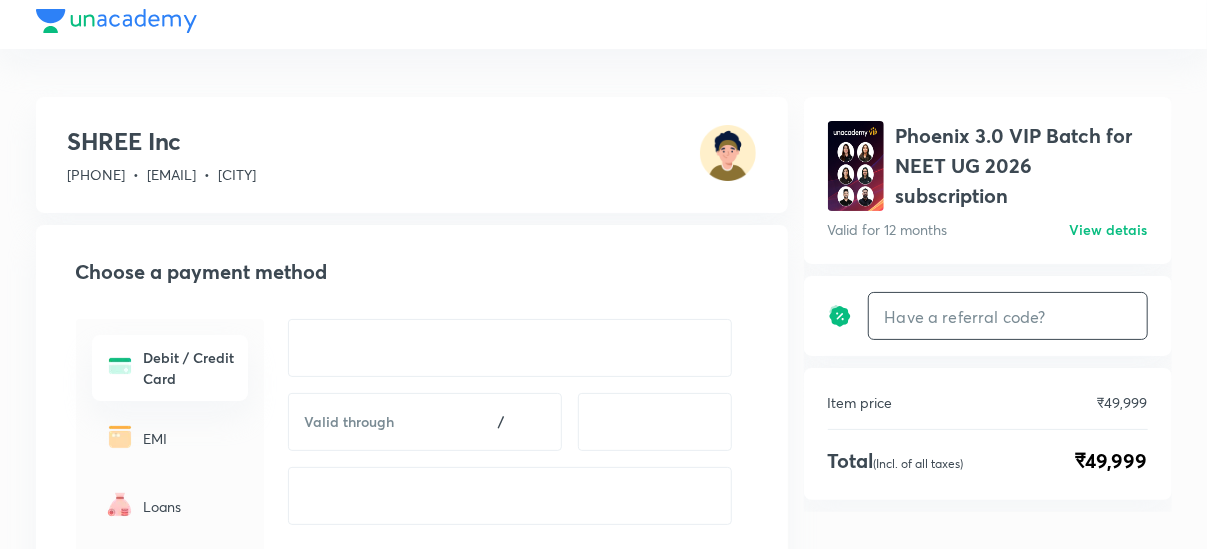 click at bounding box center (1008, 316) 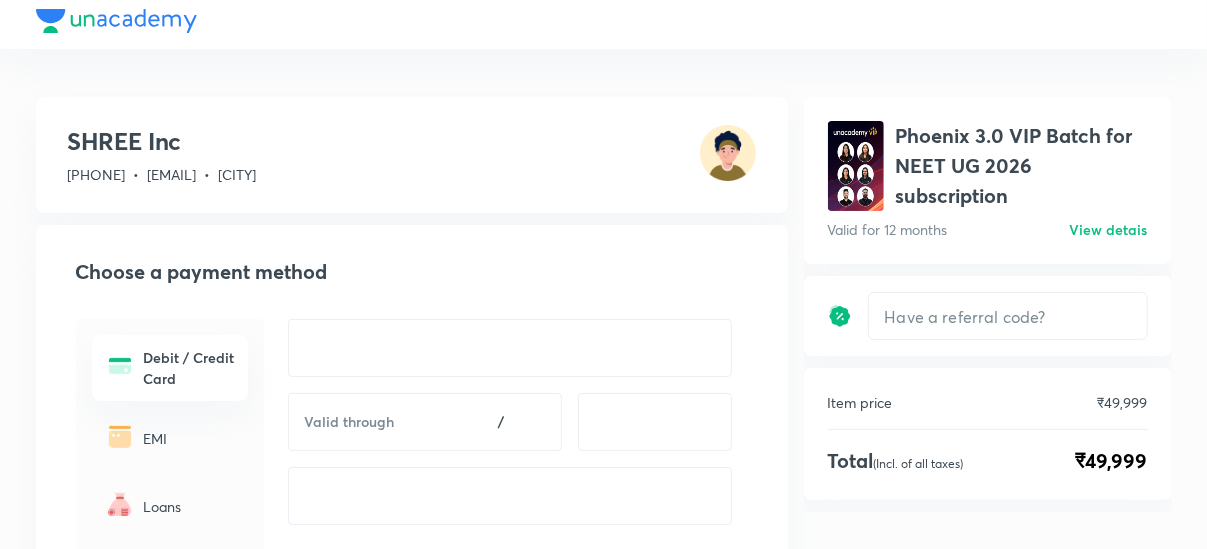 click on "View detais" at bounding box center [1109, 229] 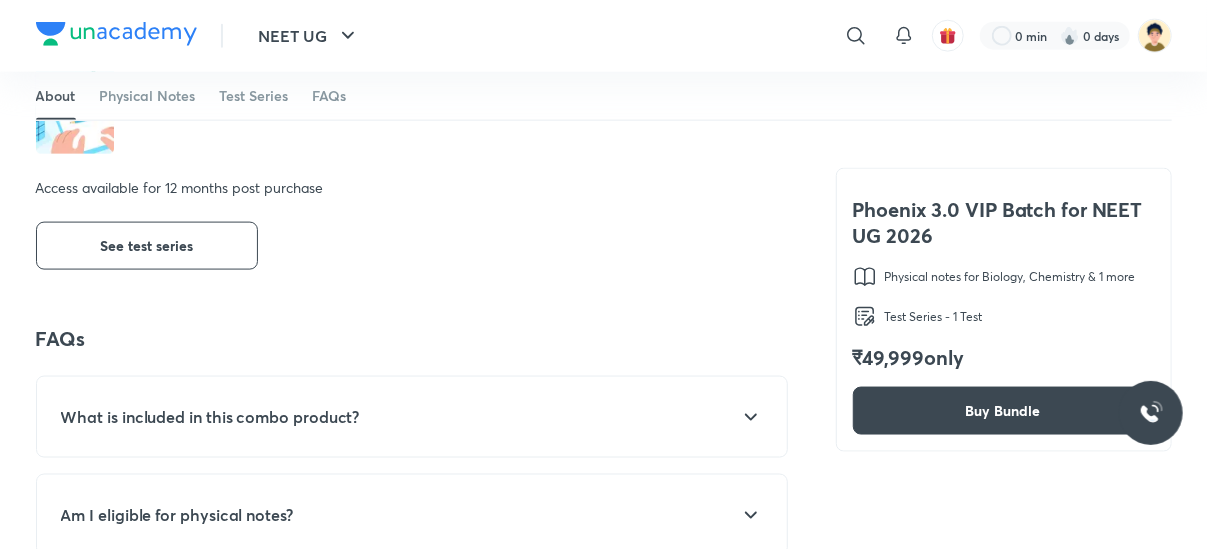 scroll, scrollTop: 1207, scrollLeft: 0, axis: vertical 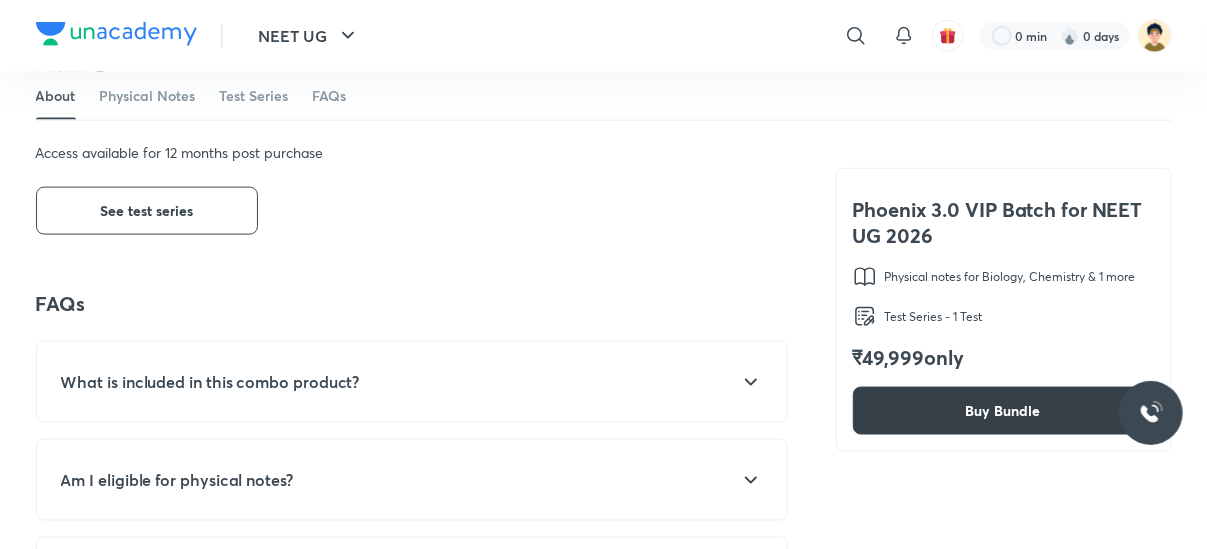 click on "Buy Bundle" at bounding box center (1003, 411) 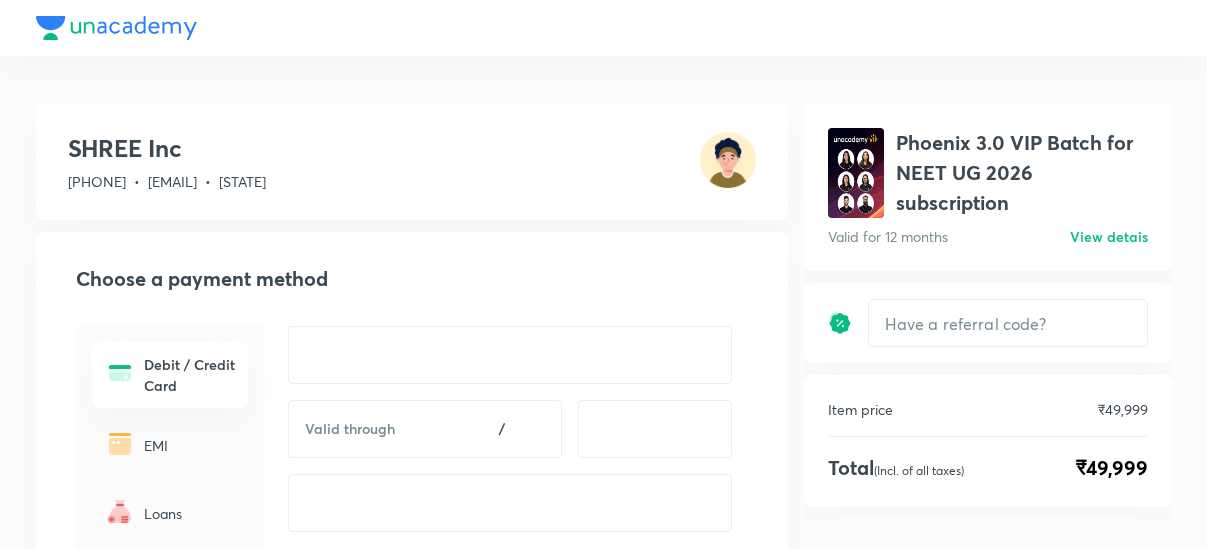 scroll, scrollTop: 0, scrollLeft: 0, axis: both 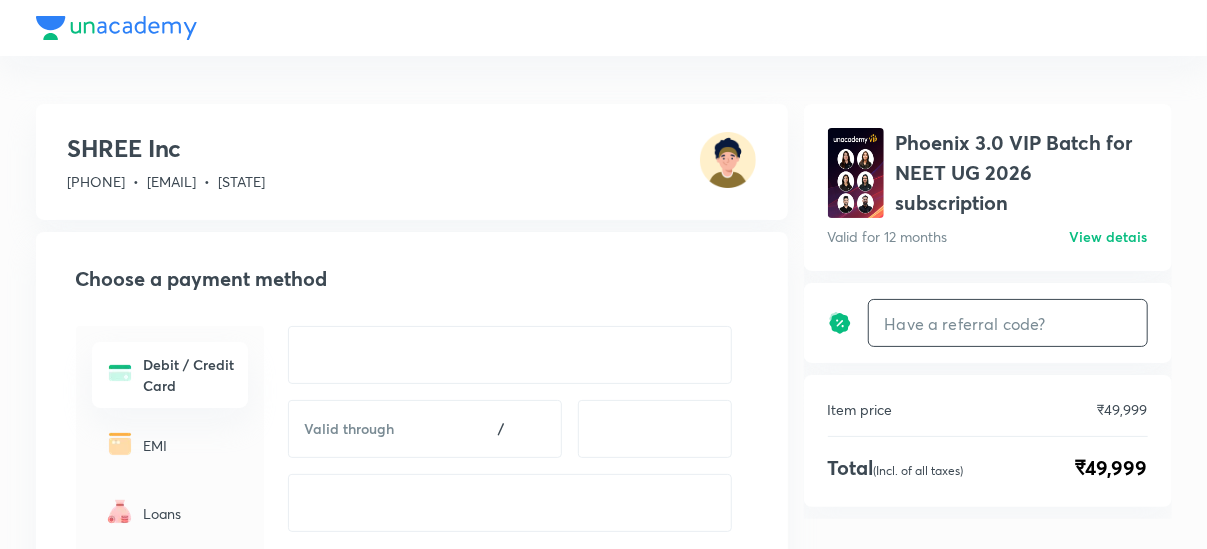 click at bounding box center [1008, 323] 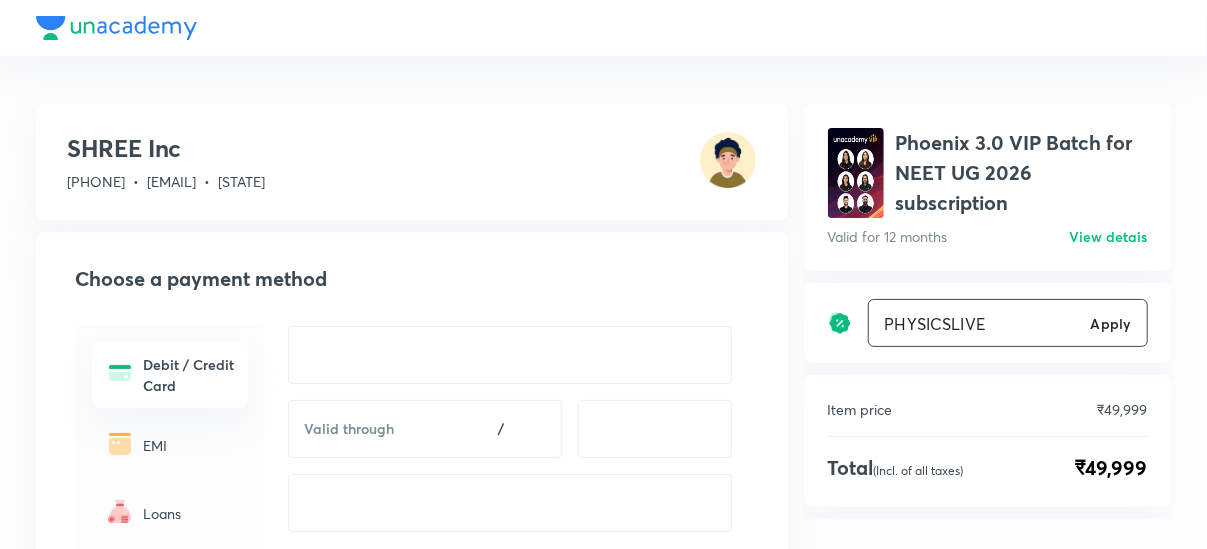 type on "PHYSICSLIVE" 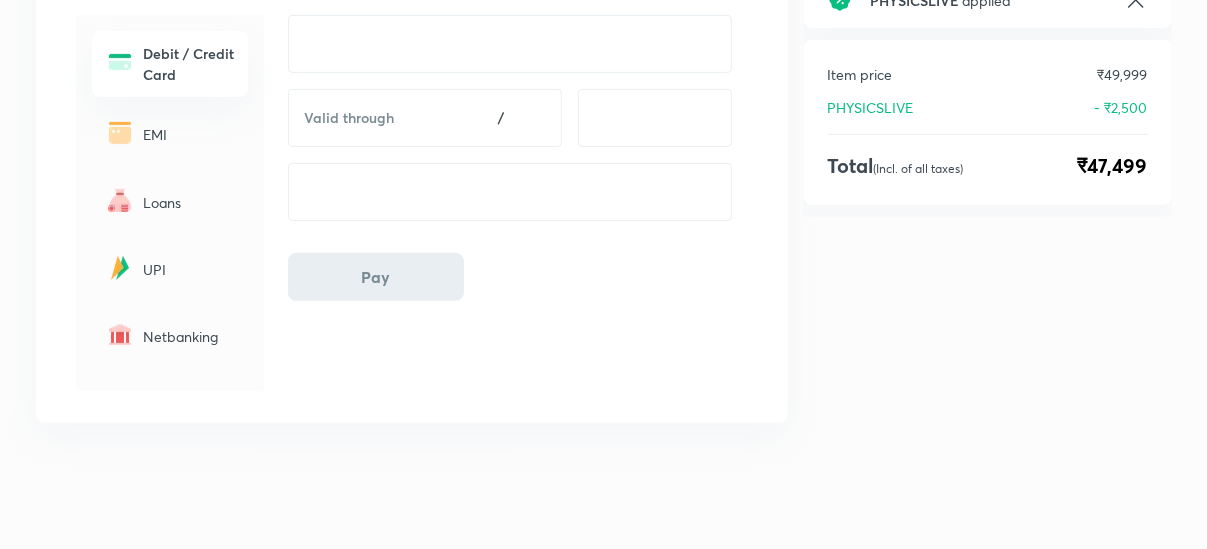 scroll, scrollTop: 0, scrollLeft: 0, axis: both 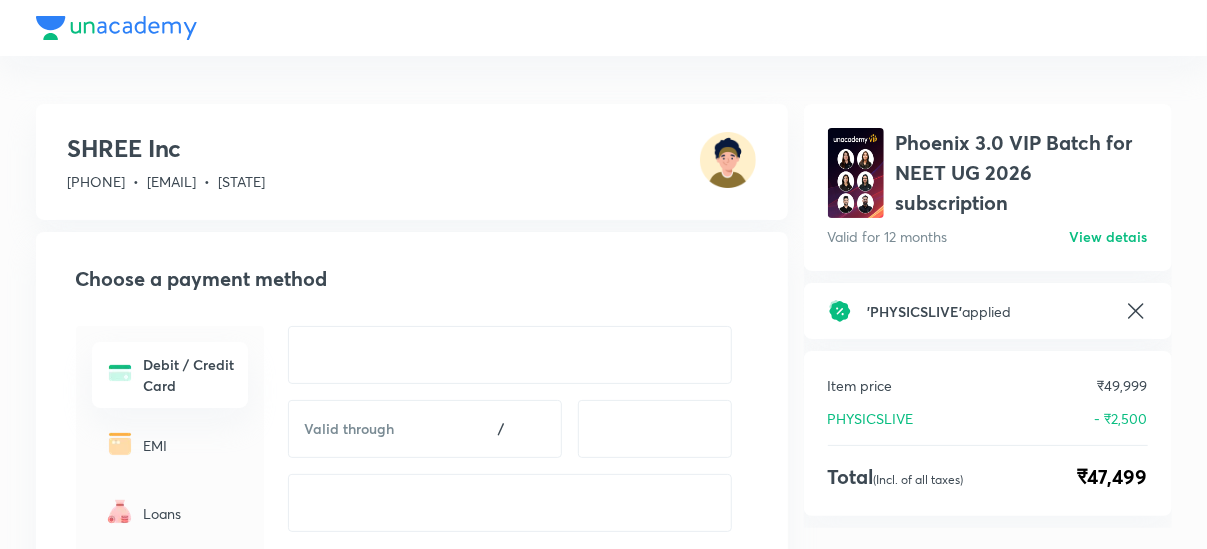 click 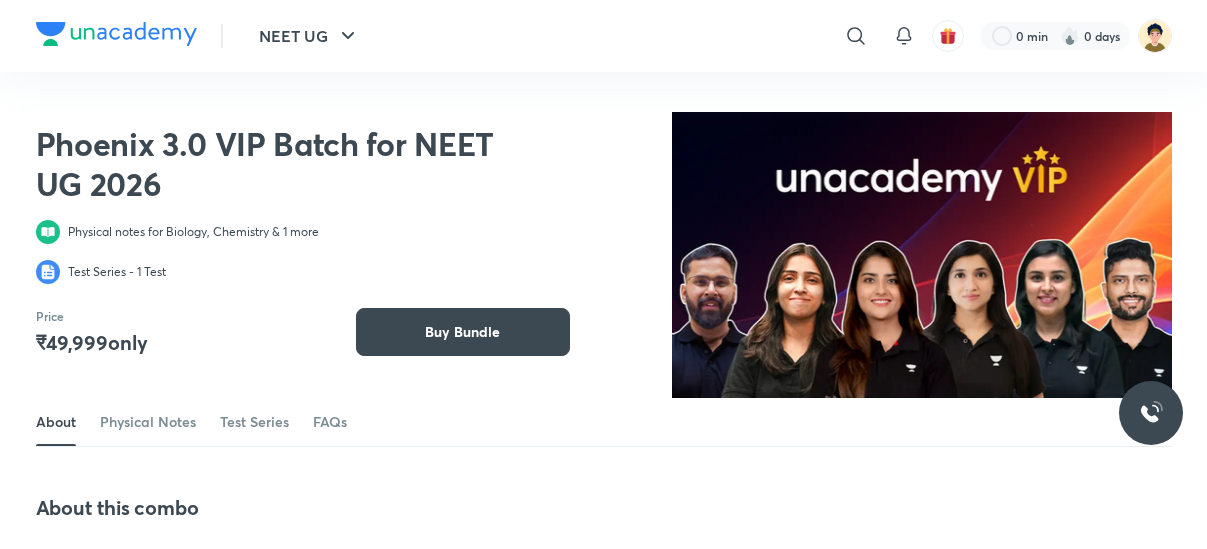 scroll, scrollTop: 74, scrollLeft: 0, axis: vertical 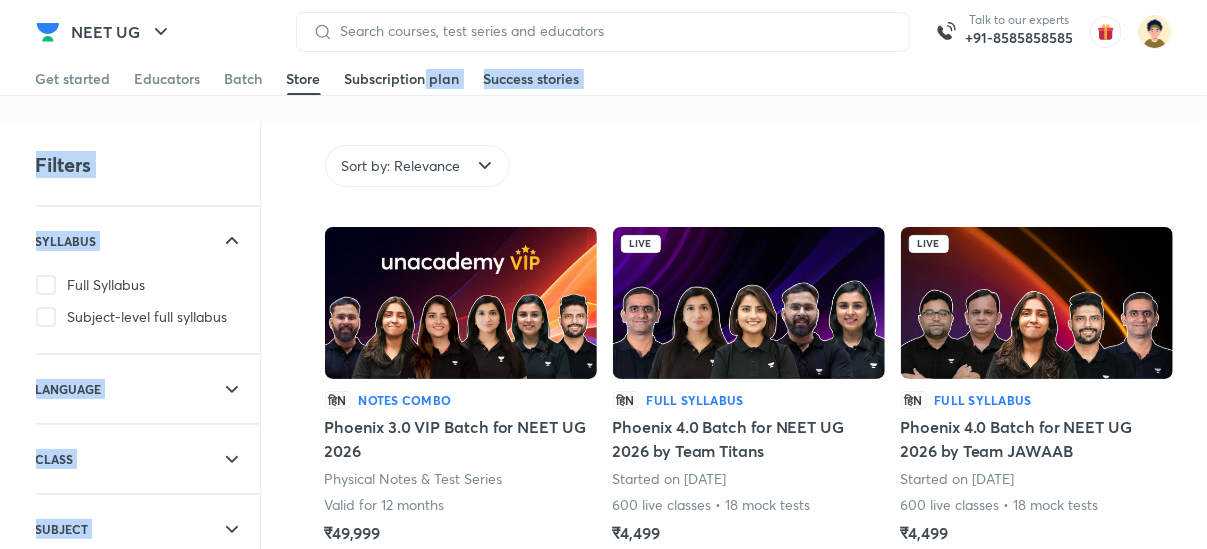 drag, startPoint x: 421, startPoint y: 100, endPoint x: 424, endPoint y: 81, distance: 19.235384 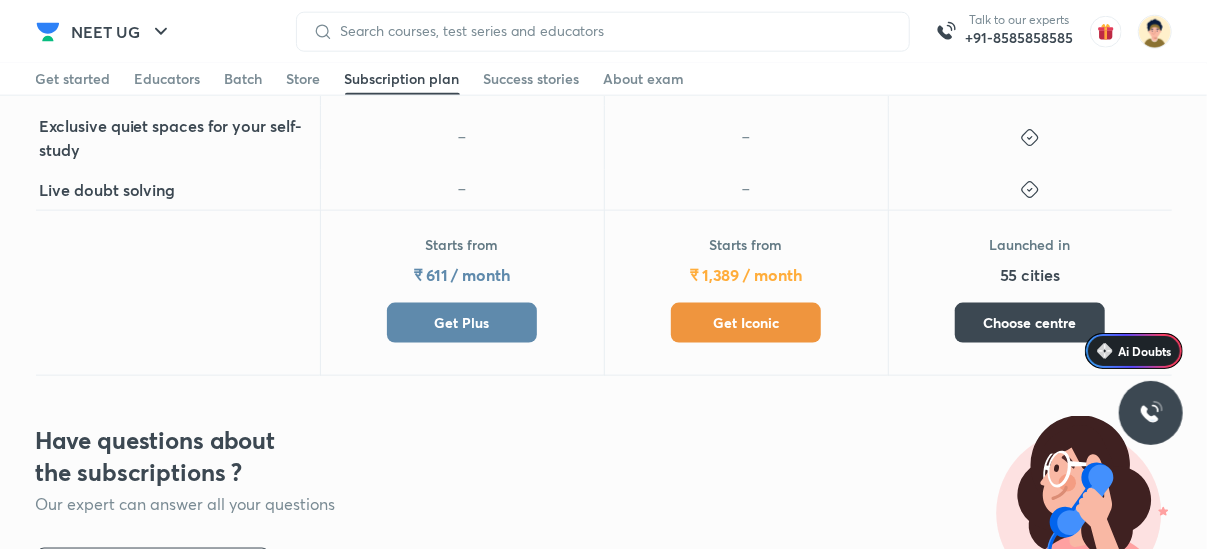 scroll, scrollTop: 1095, scrollLeft: 0, axis: vertical 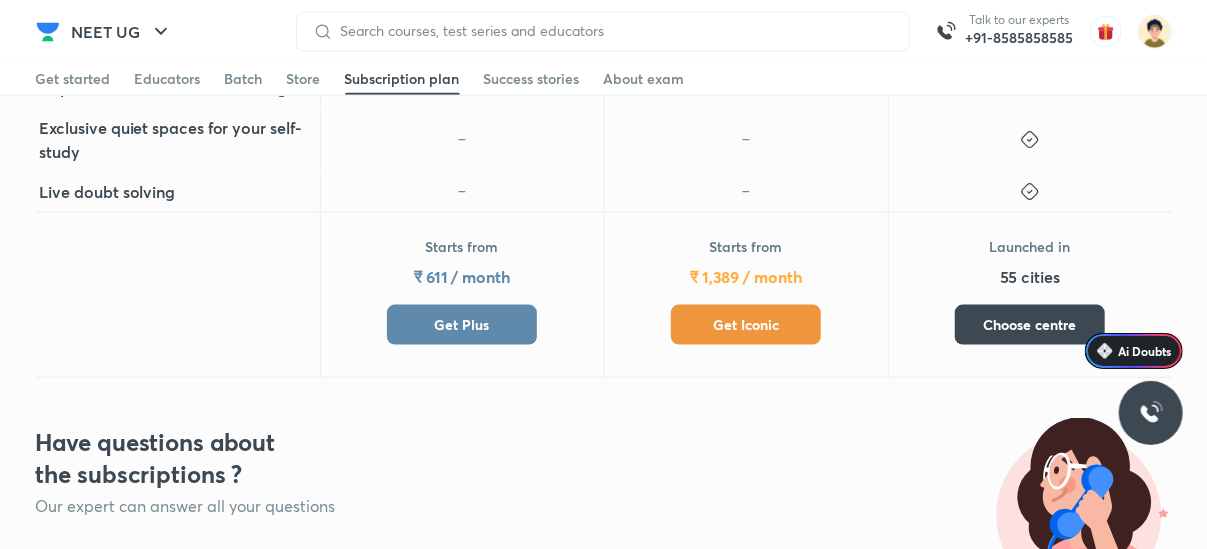 click on "Get Iconic" at bounding box center [746, 325] 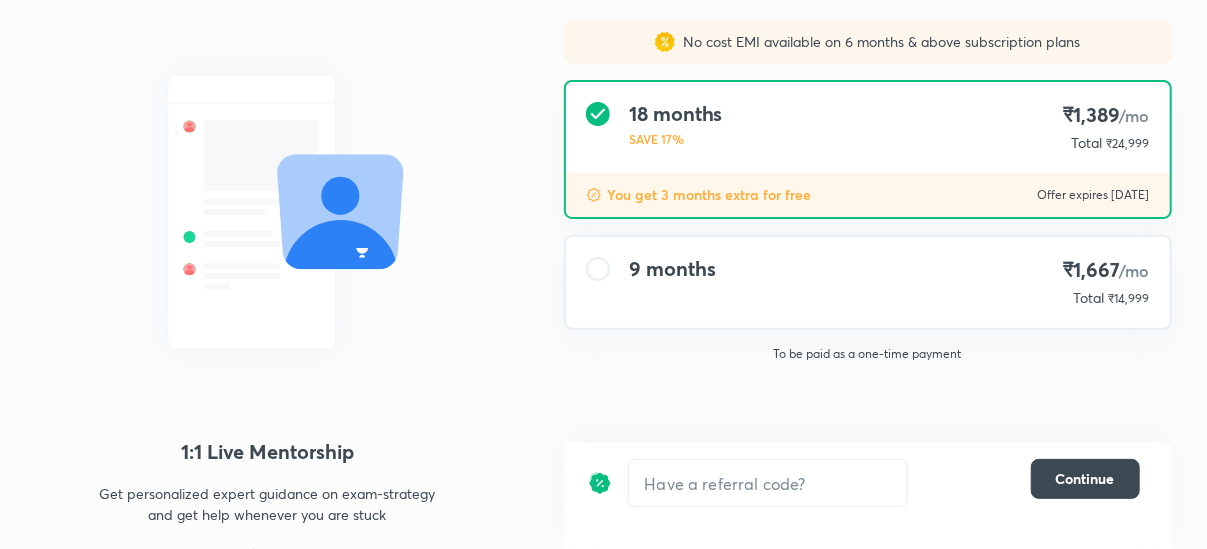 scroll, scrollTop: 163, scrollLeft: 0, axis: vertical 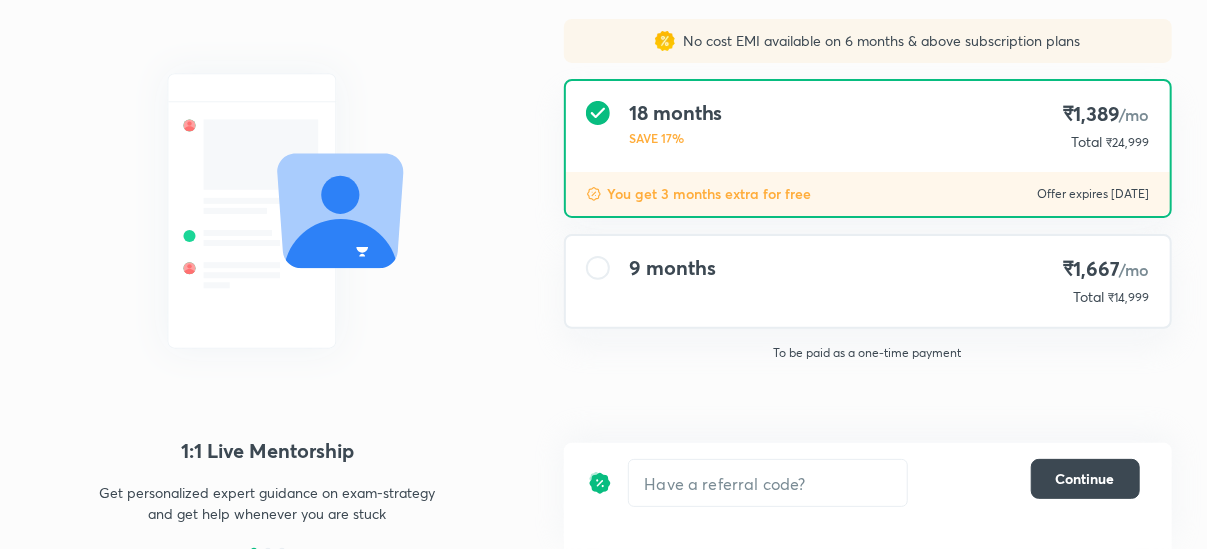 click on "9 months ₹1,667  /mo Total ₹14,999" at bounding box center [868, 281] 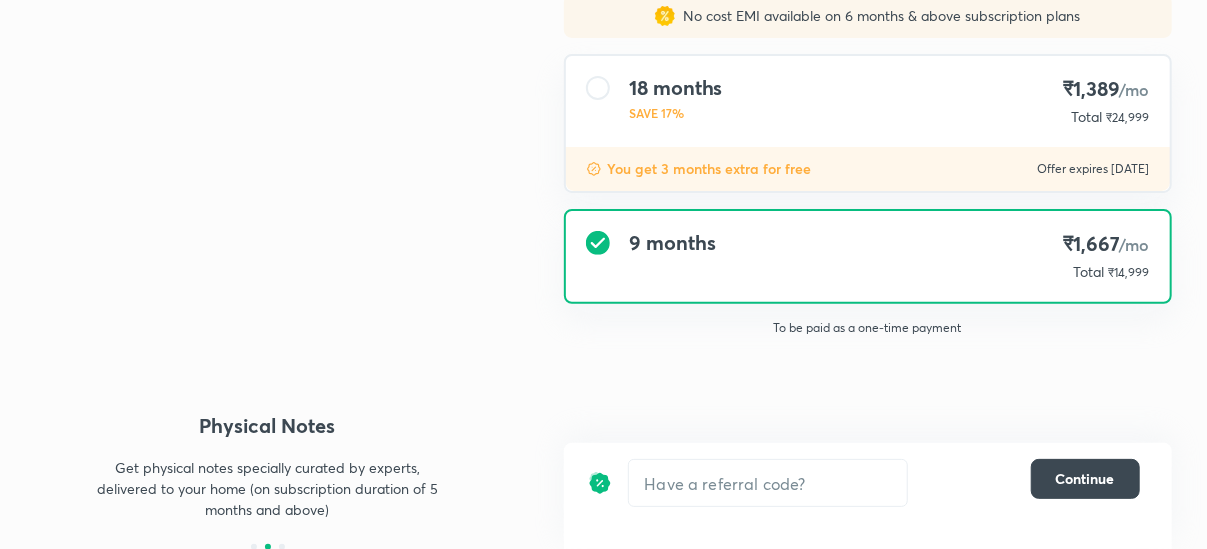 scroll, scrollTop: 189, scrollLeft: 0, axis: vertical 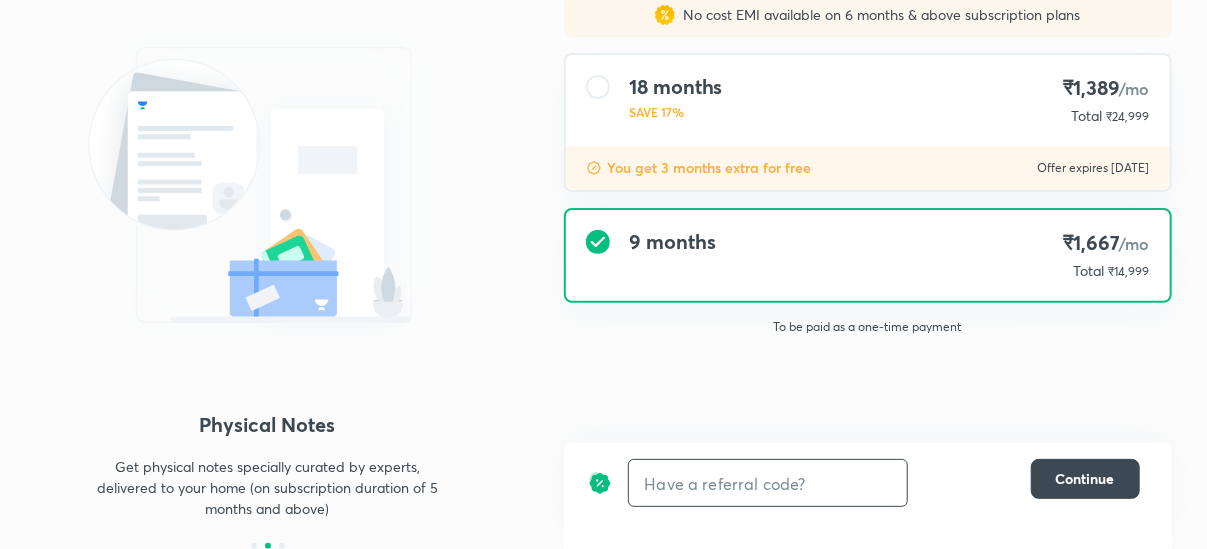 click at bounding box center (768, 483) 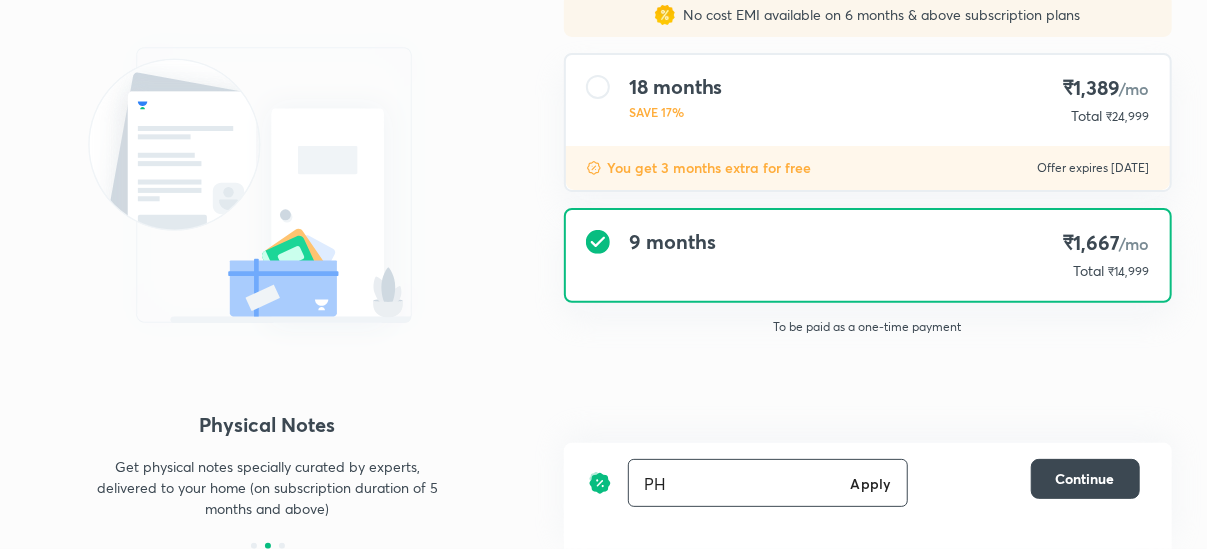 scroll, scrollTop: 167, scrollLeft: 0, axis: vertical 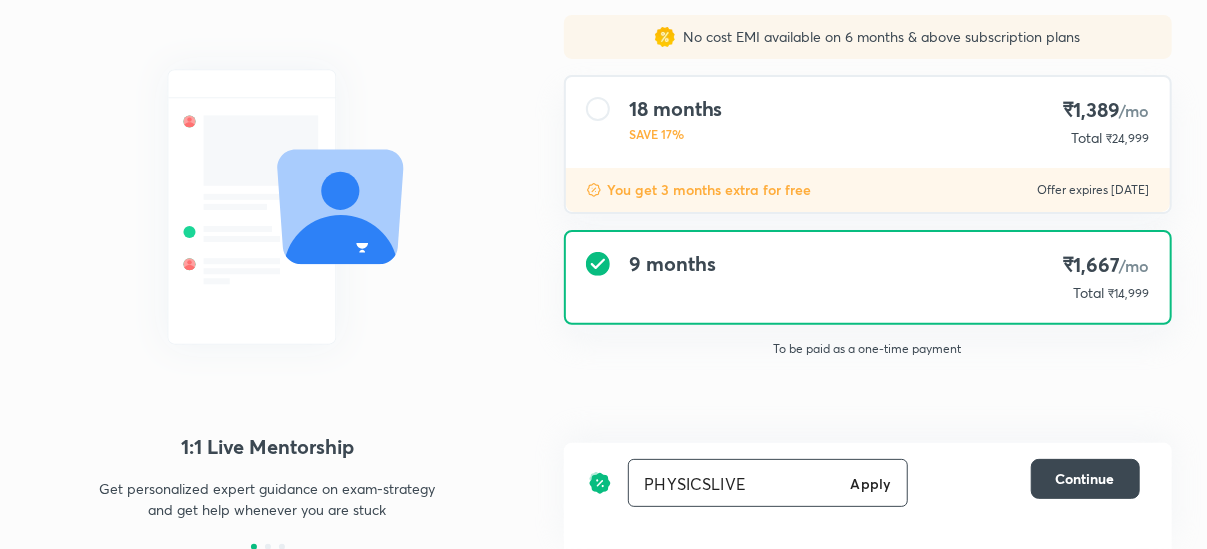 type on "PHYSICSLIVE" 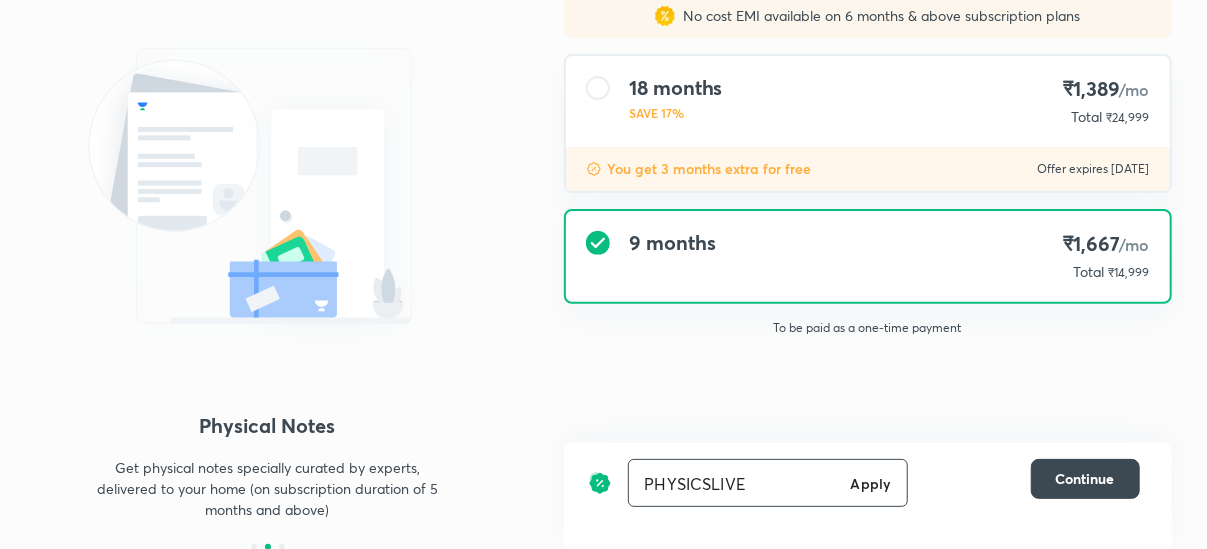 click on "Apply" at bounding box center [871, 483] 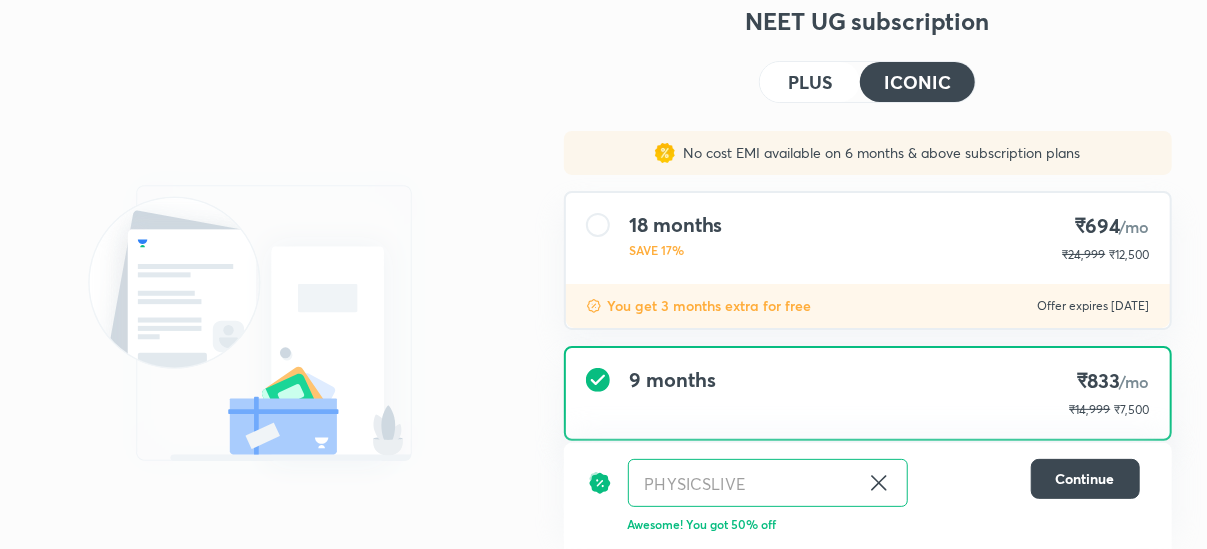 scroll, scrollTop: 0, scrollLeft: 0, axis: both 